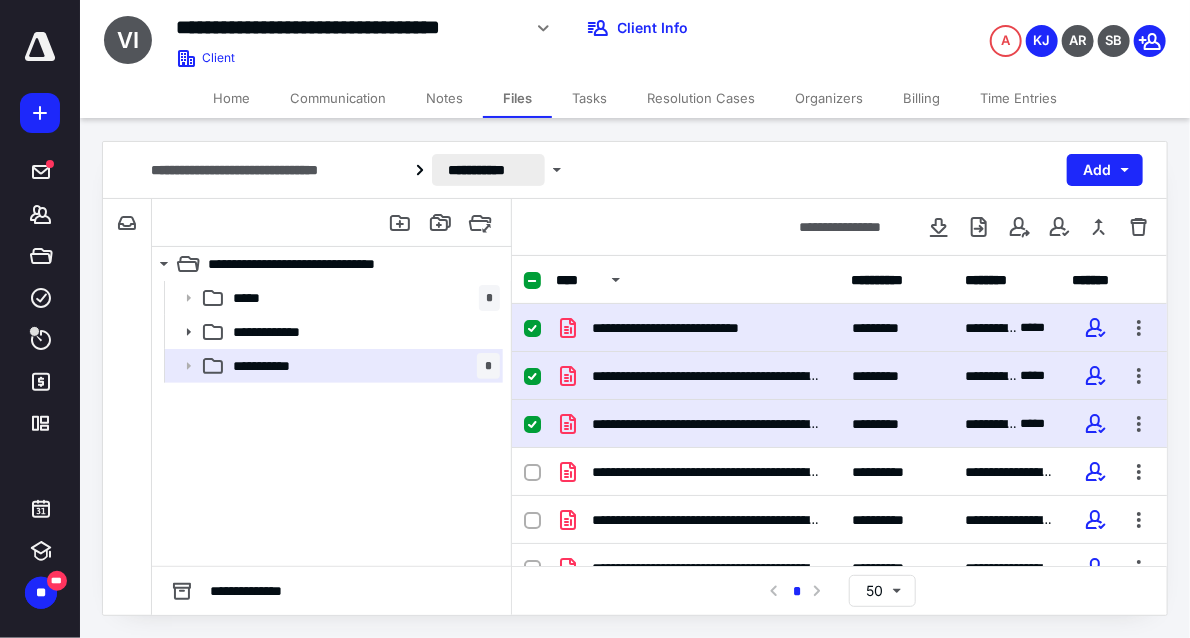 scroll, scrollTop: 0, scrollLeft: 0, axis: both 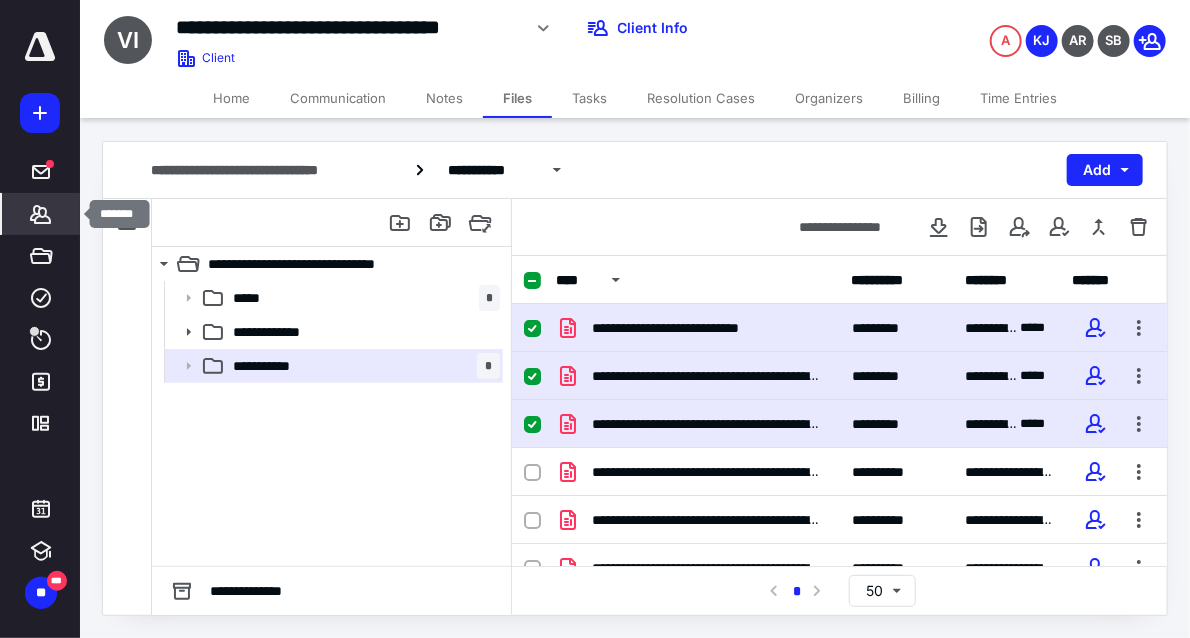 click 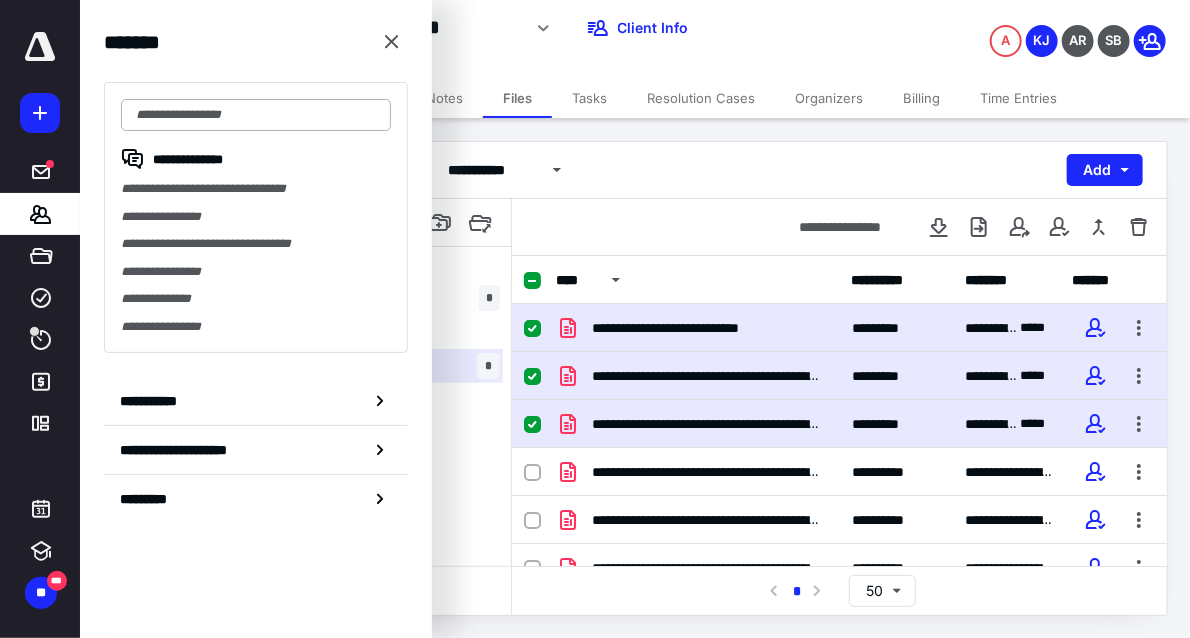 click at bounding box center [256, 115] 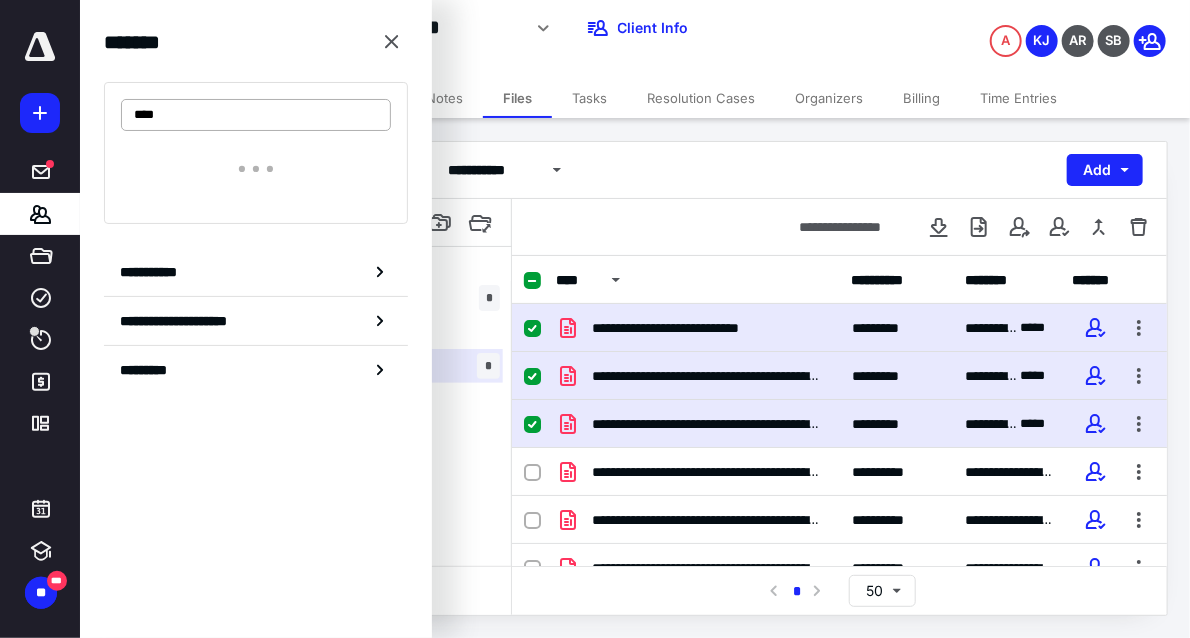 type on "*****" 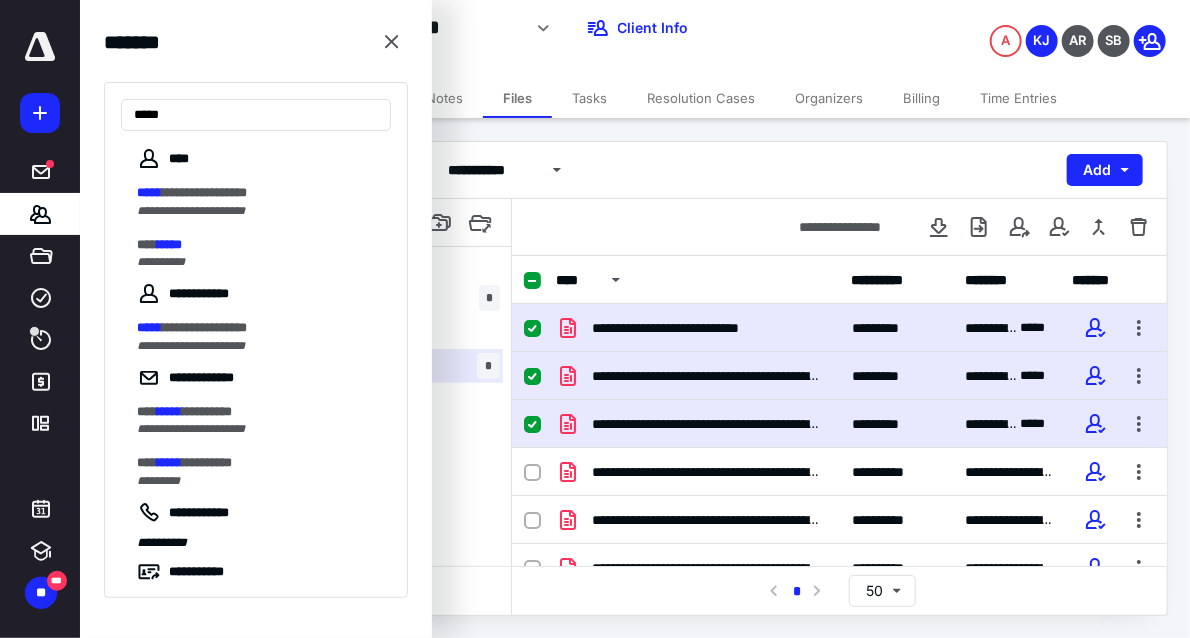 click on "*** *****" at bounding box center [258, 245] 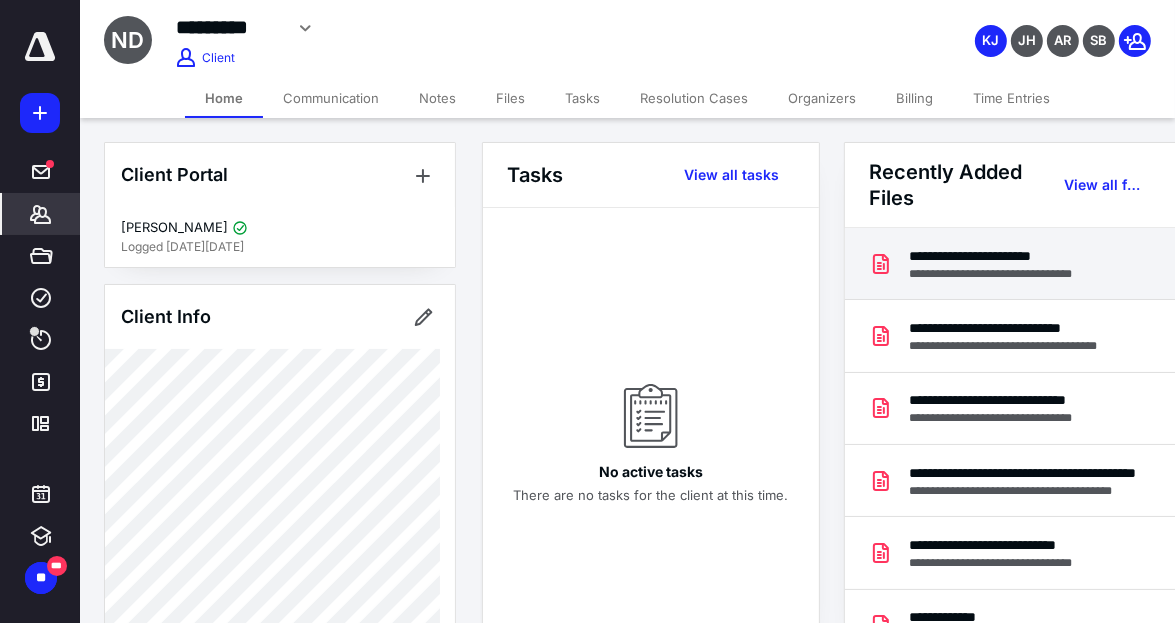 click on "**********" at bounding box center (1012, 256) 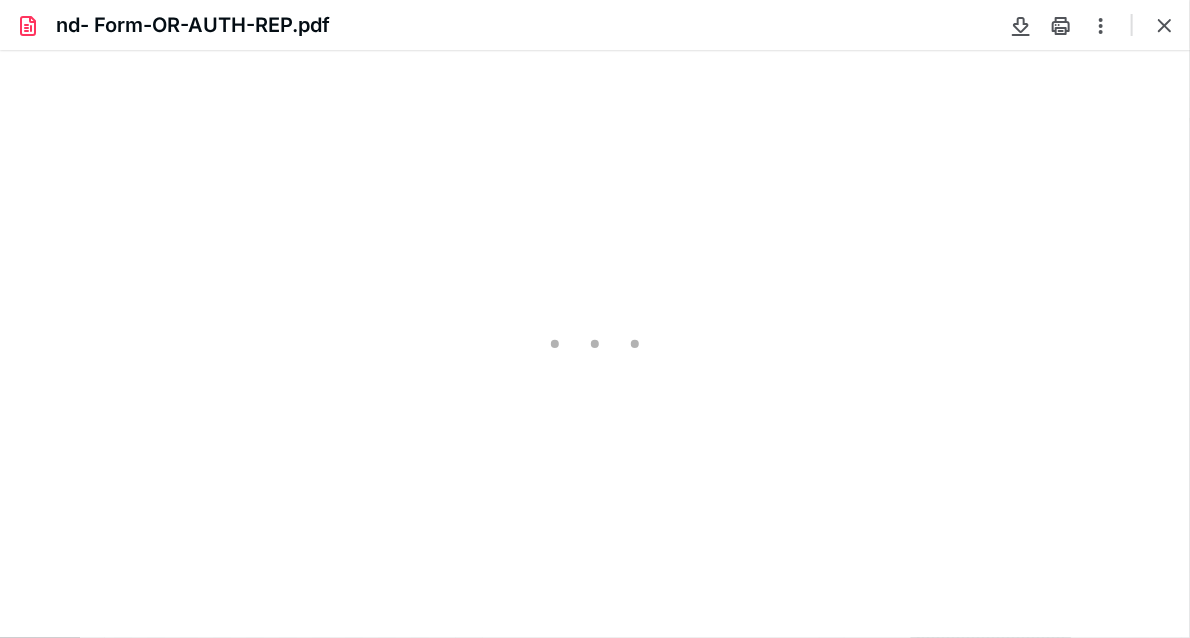 scroll, scrollTop: 0, scrollLeft: 0, axis: both 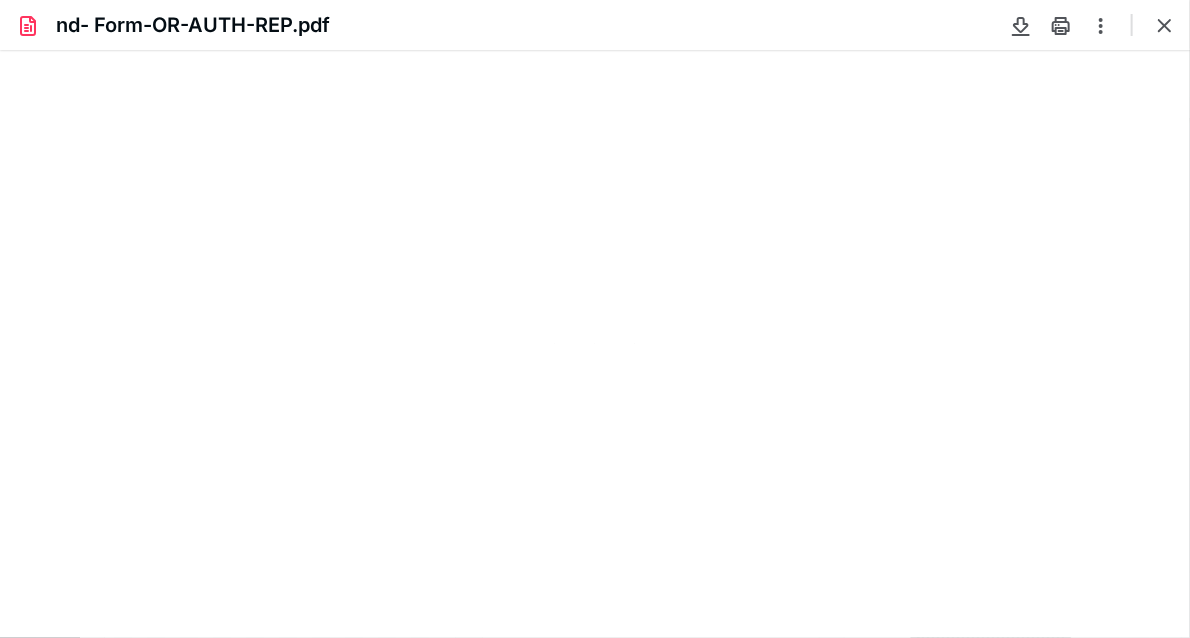 type on "66" 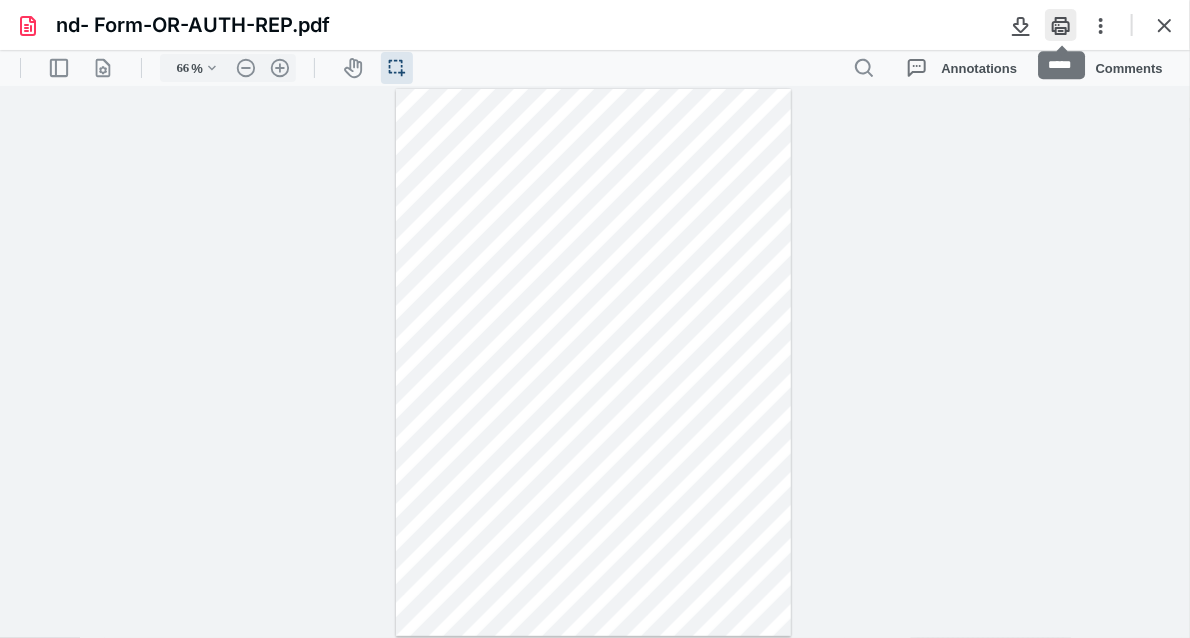 click at bounding box center (1061, 25) 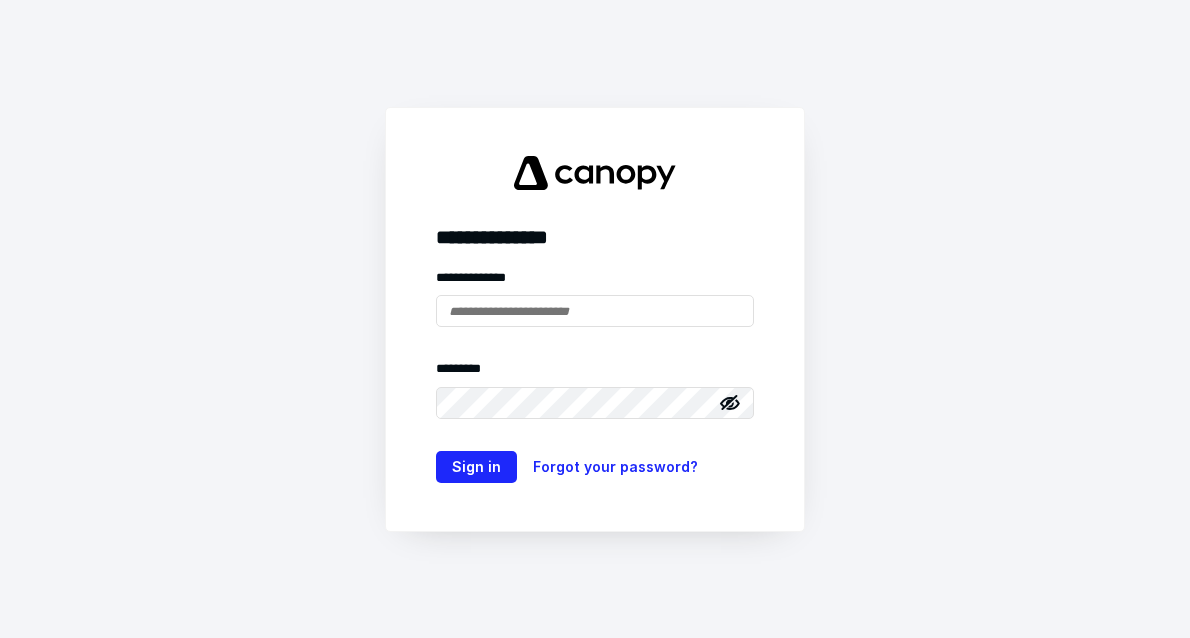 scroll, scrollTop: 0, scrollLeft: 0, axis: both 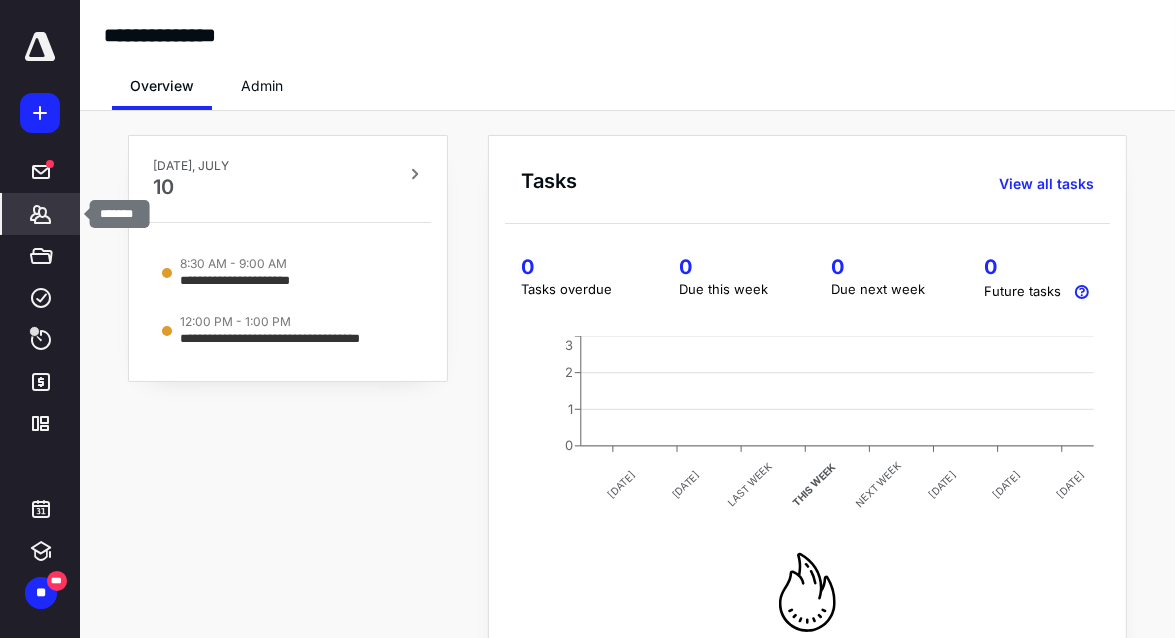 click 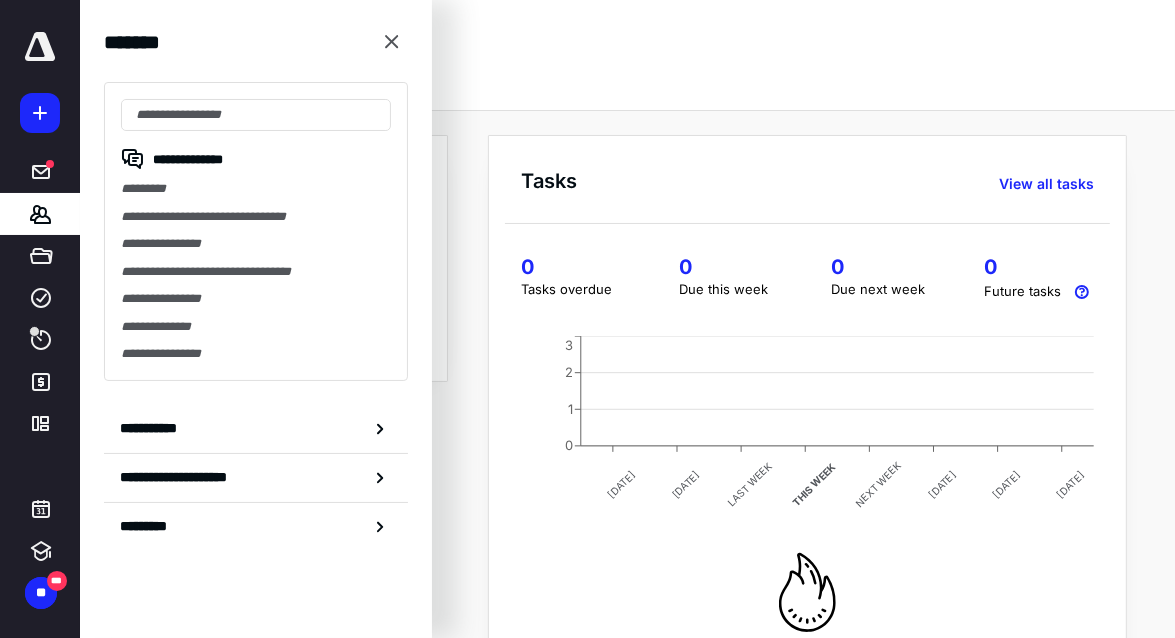 click on "**********" at bounding box center [256, 231] 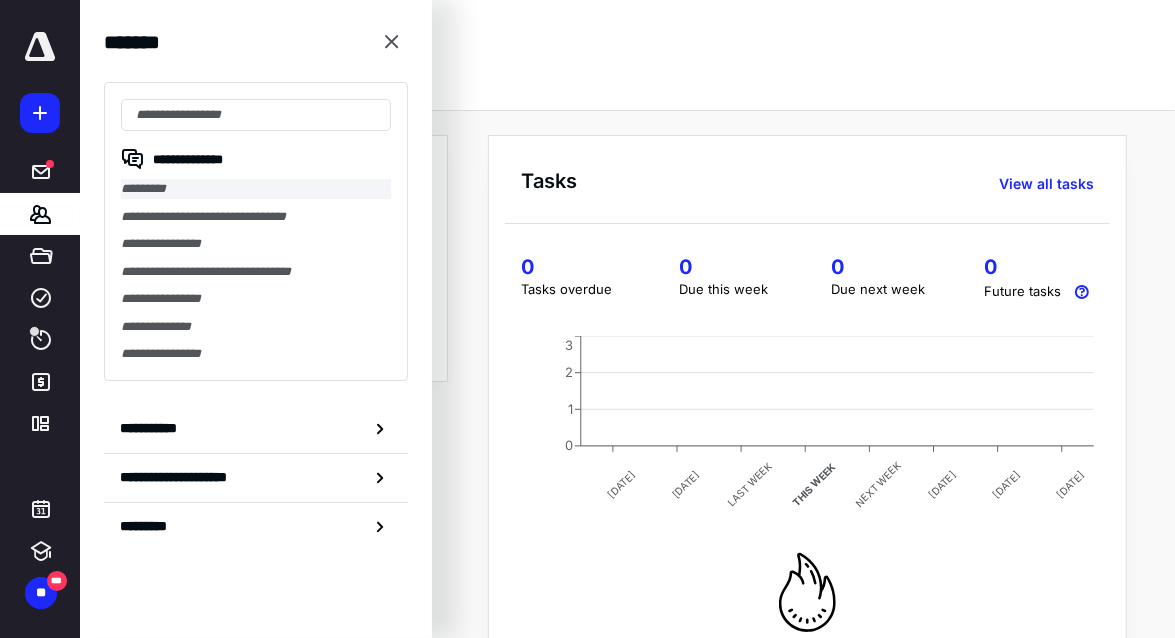 click on "*********" at bounding box center (256, 189) 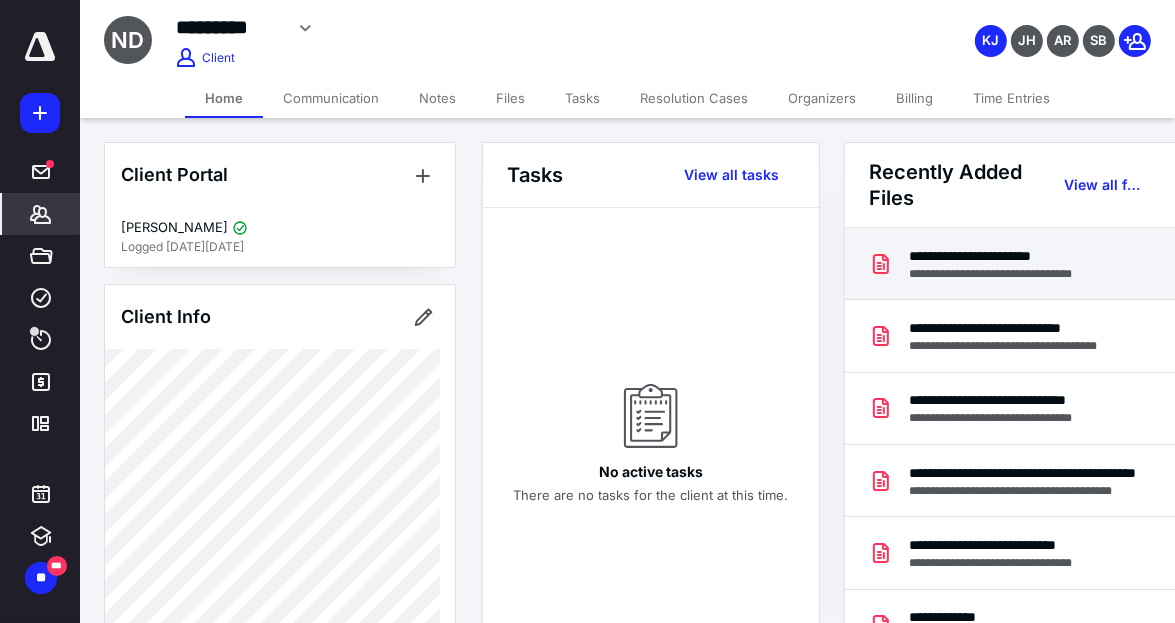 click on "**********" at bounding box center (1012, 256) 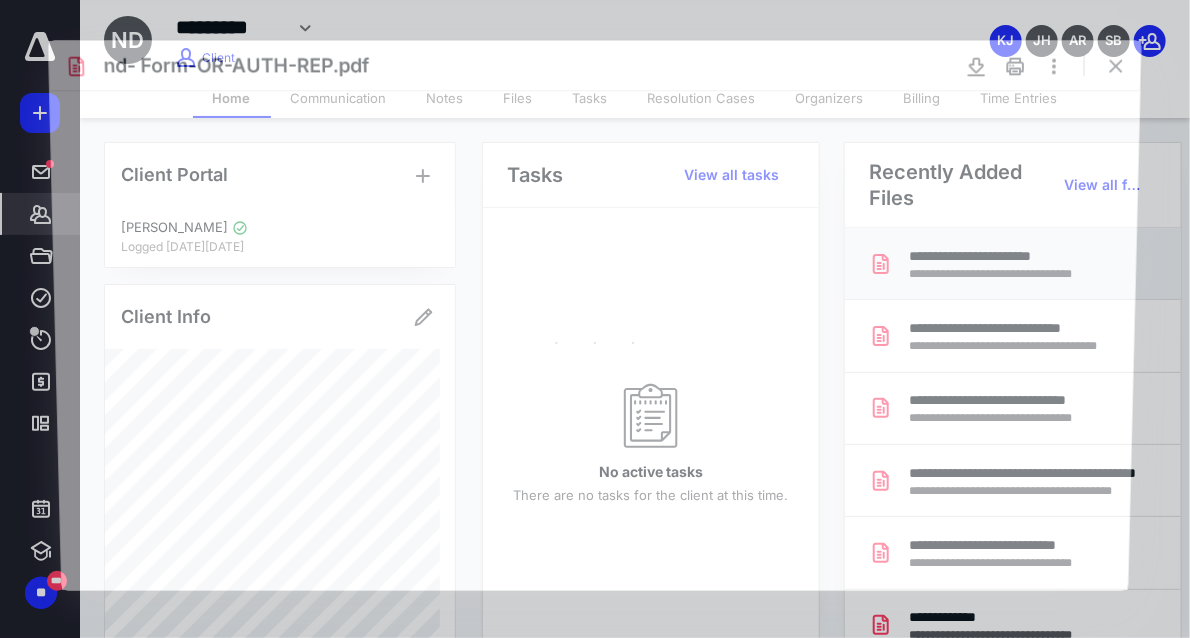 scroll, scrollTop: 0, scrollLeft: 0, axis: both 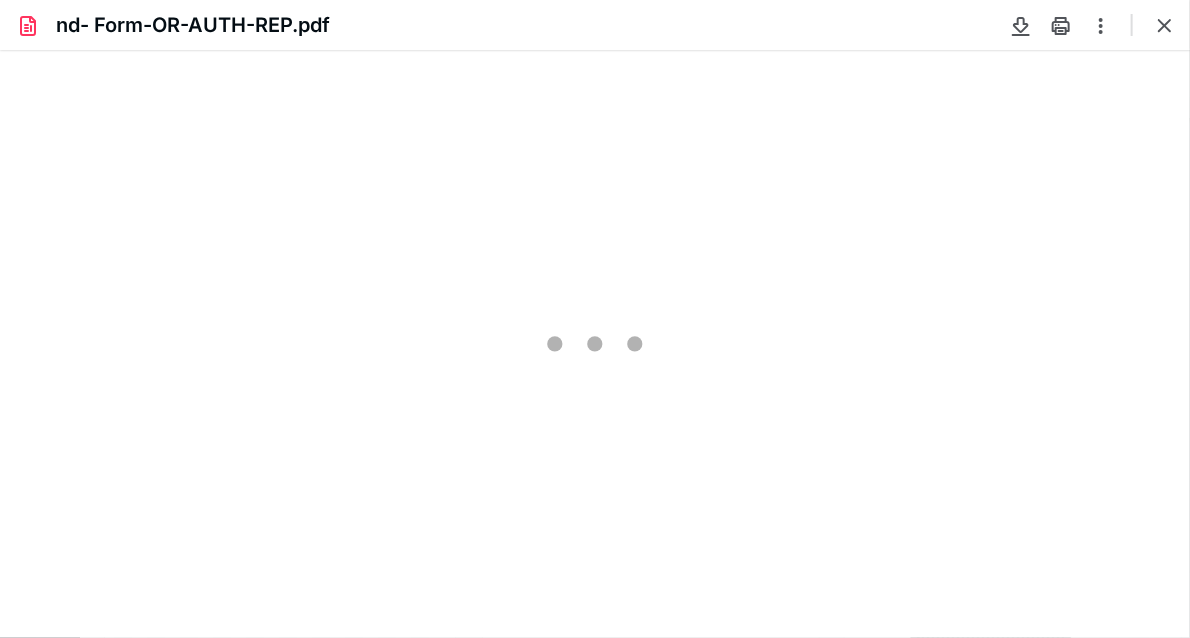 type on "66" 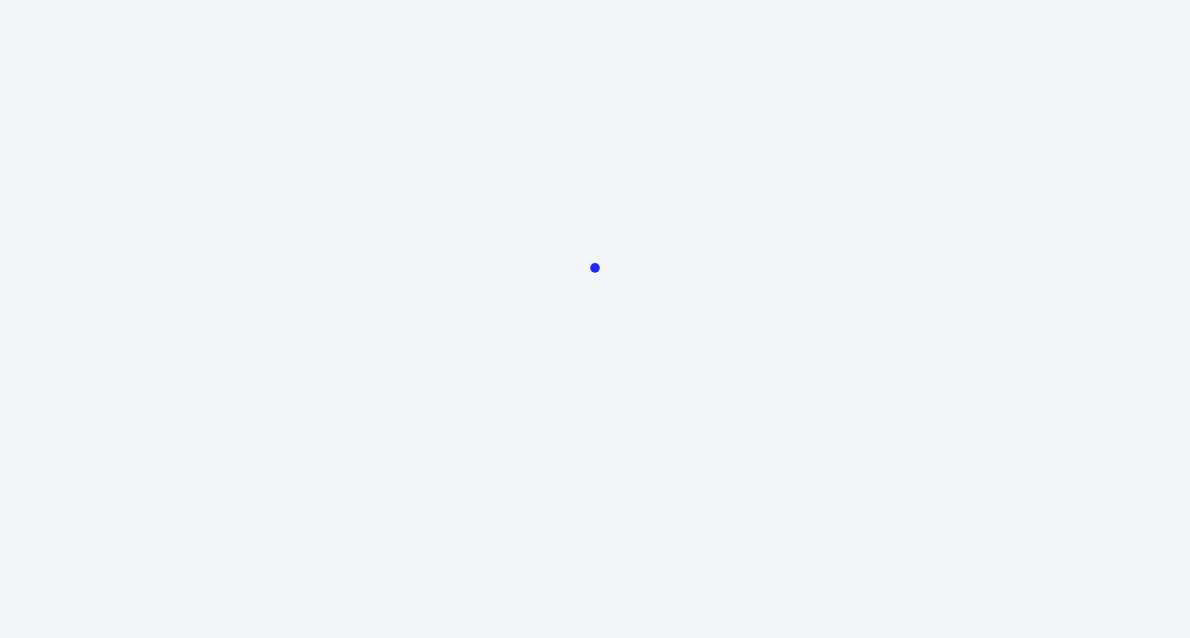 scroll, scrollTop: 0, scrollLeft: 0, axis: both 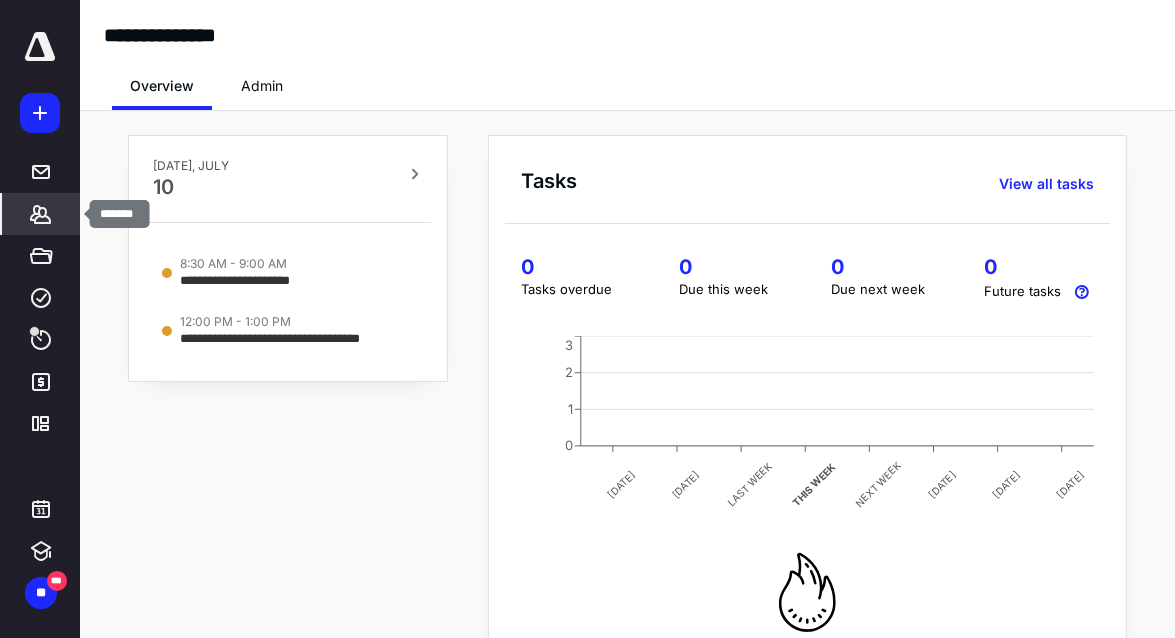 click 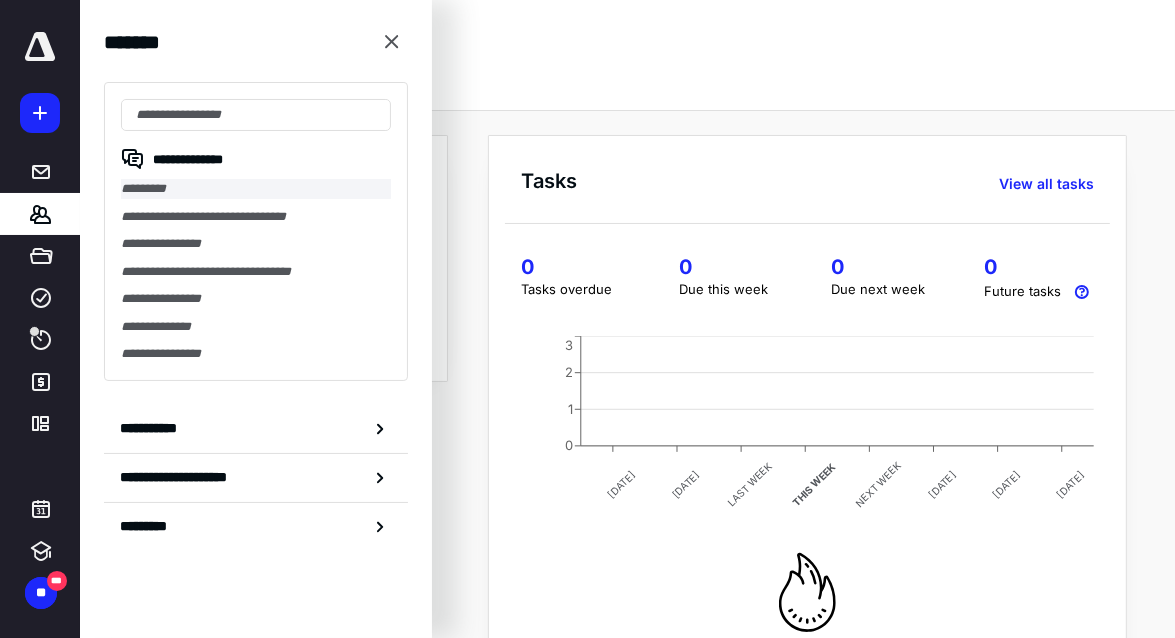 click on "*********" at bounding box center [256, 189] 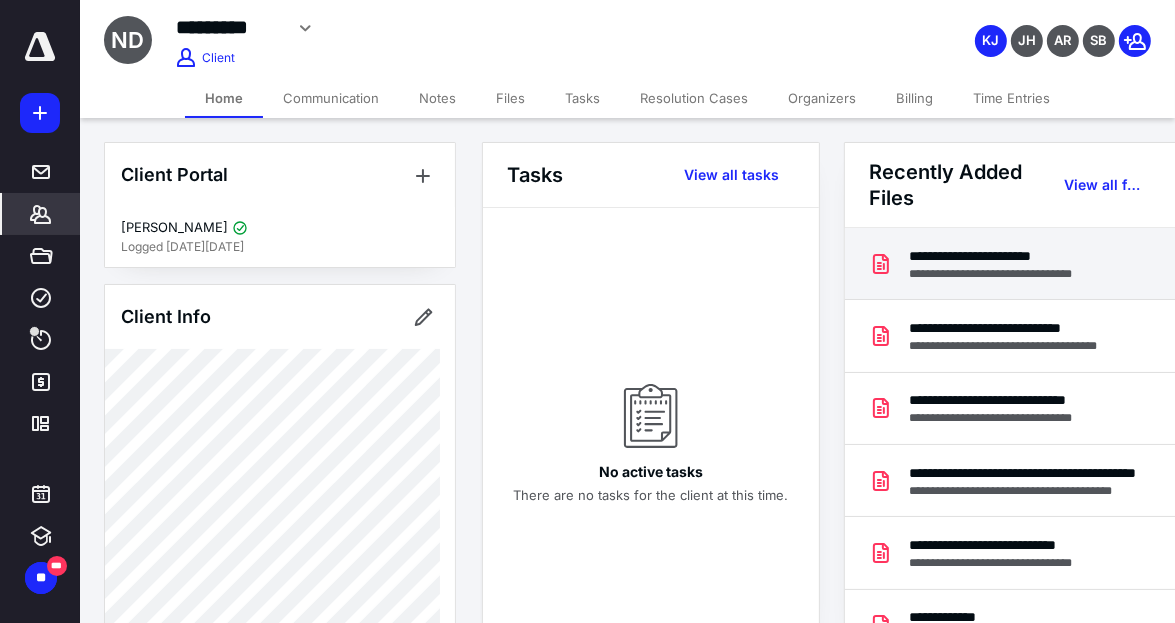 click on "**********" at bounding box center [1012, 256] 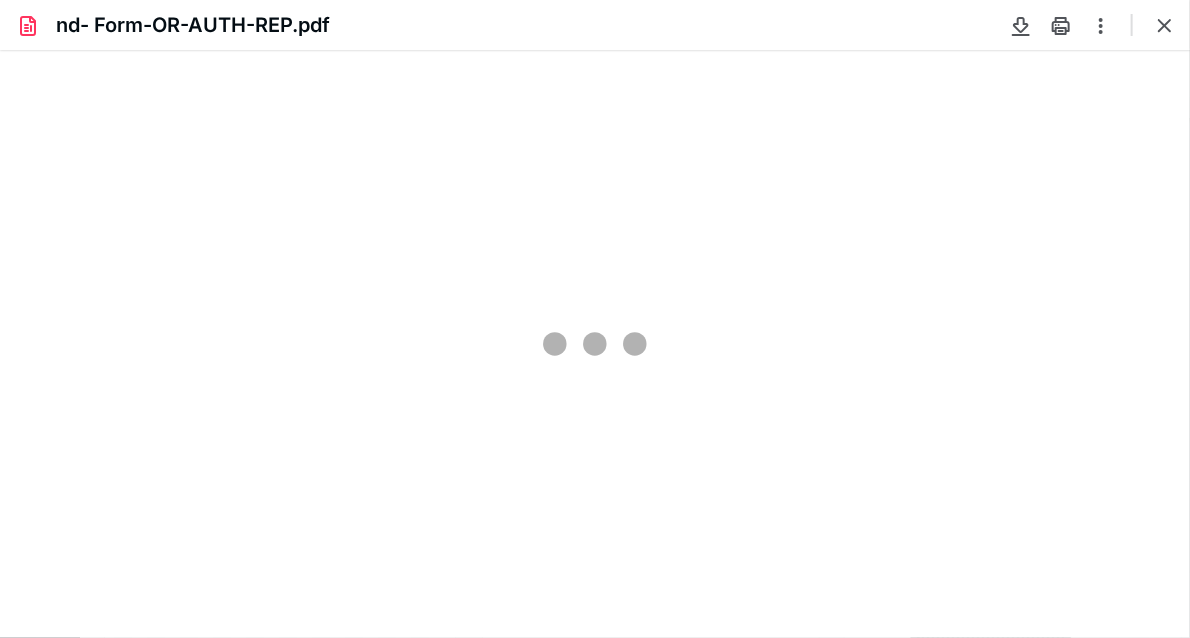 scroll, scrollTop: 0, scrollLeft: 0, axis: both 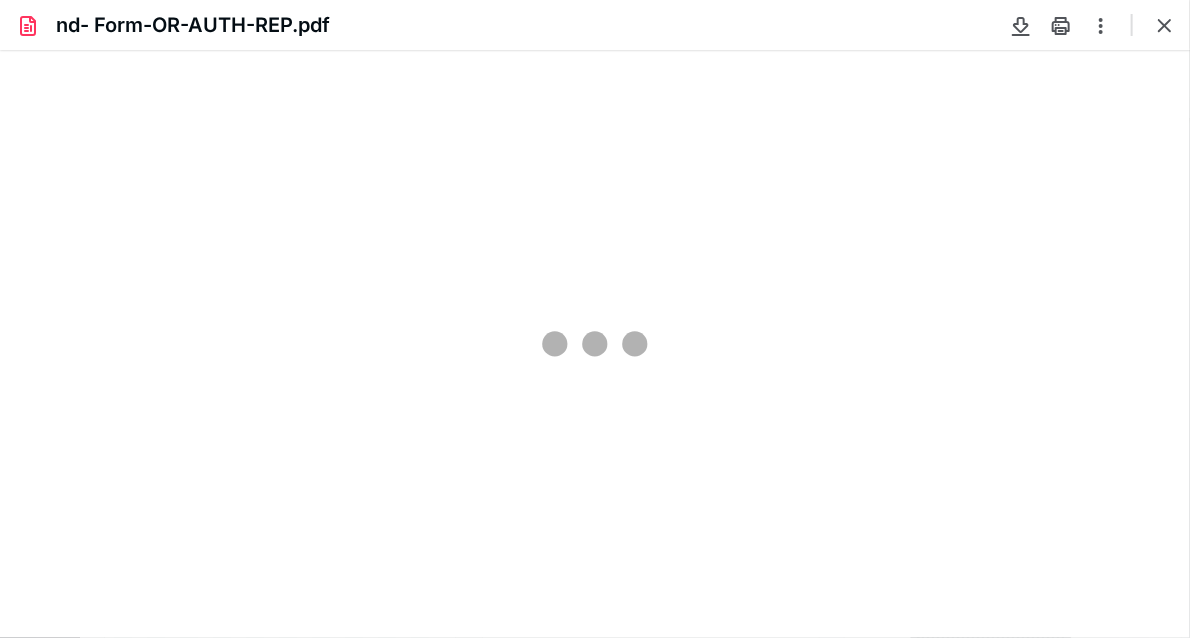 type on "66" 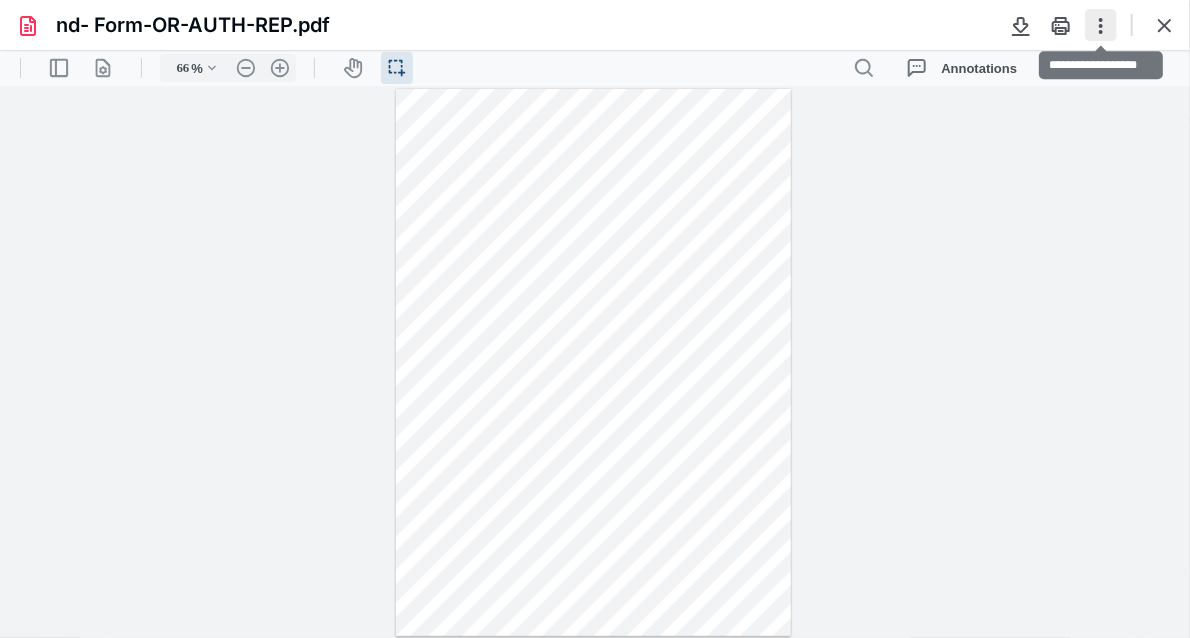 click at bounding box center (1101, 25) 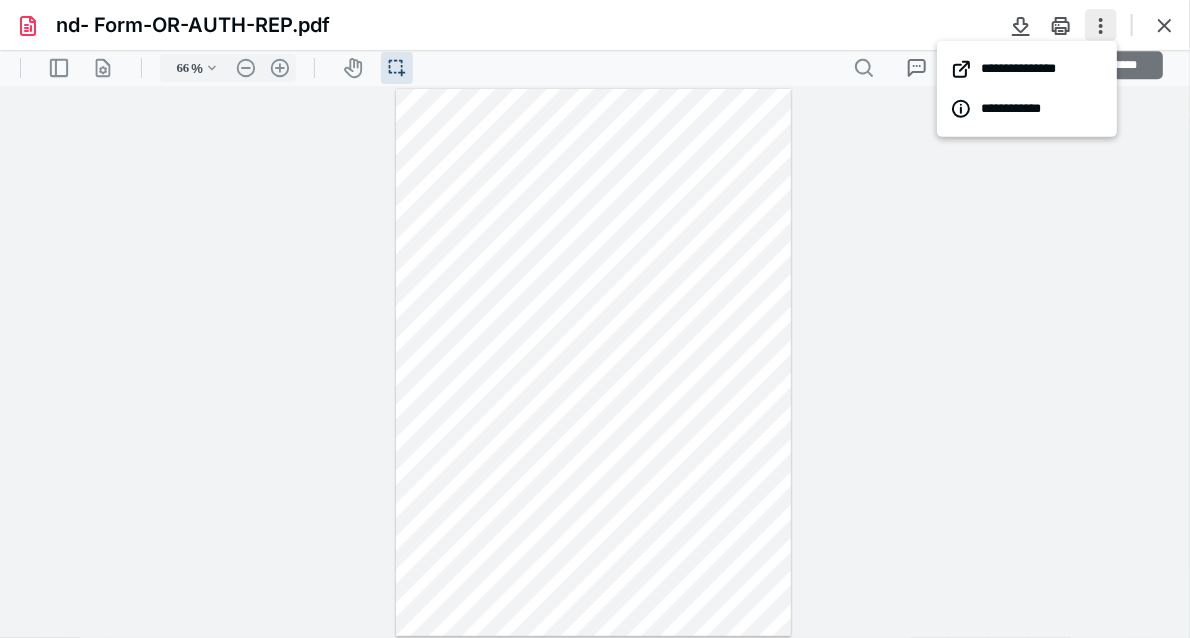 click at bounding box center [1101, 25] 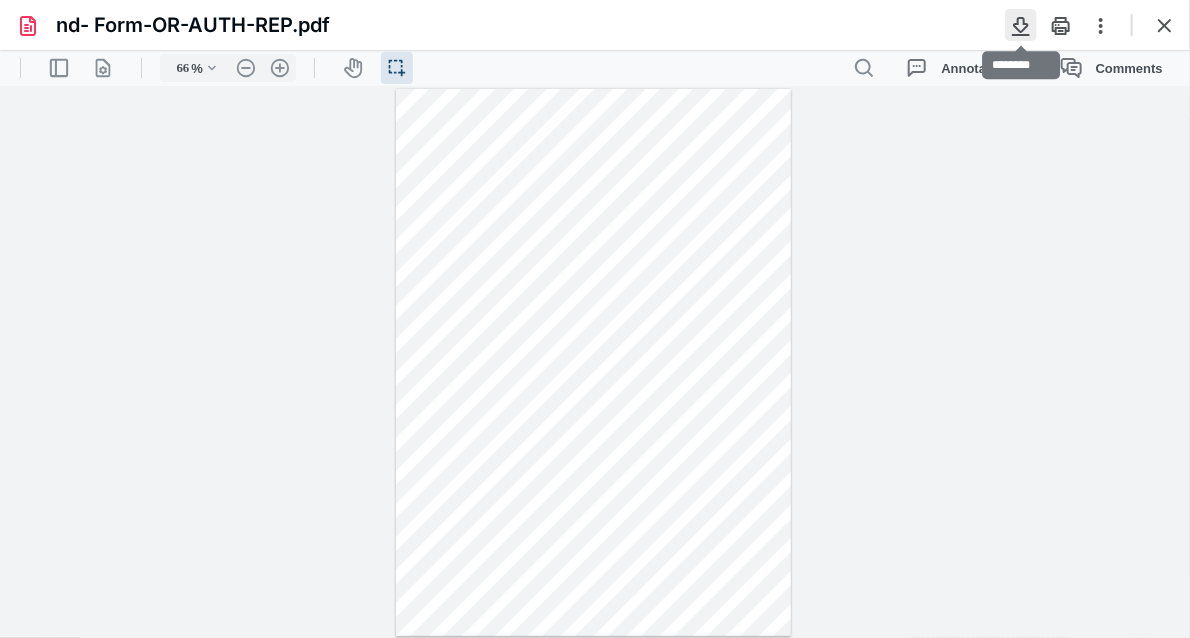 click at bounding box center [1021, 25] 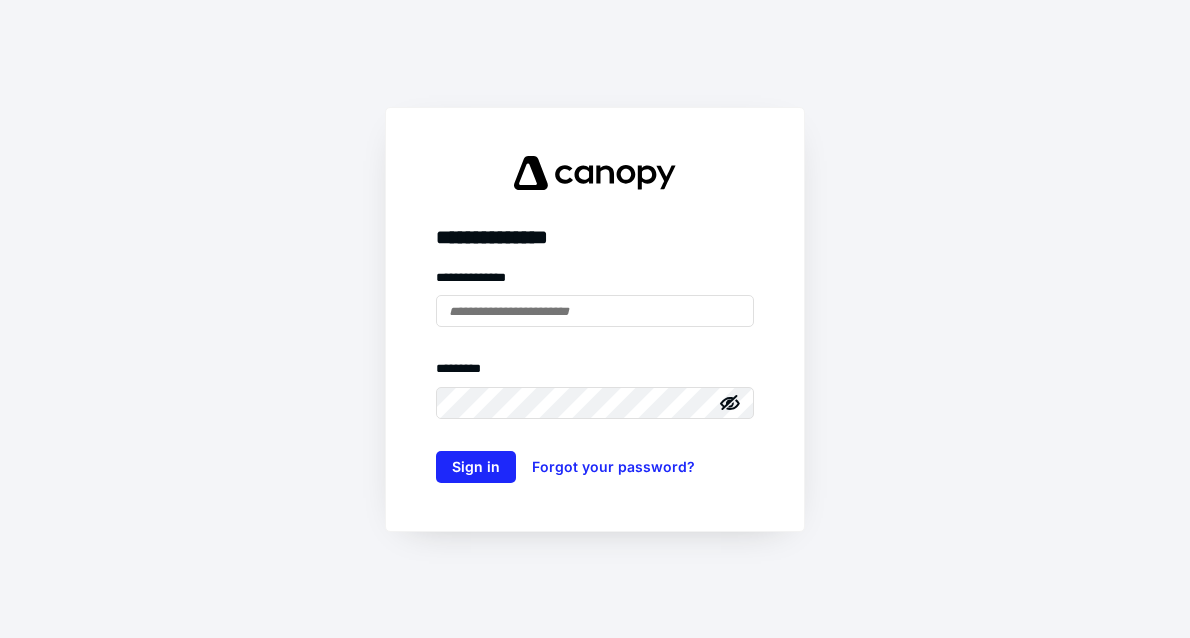 scroll, scrollTop: 0, scrollLeft: 0, axis: both 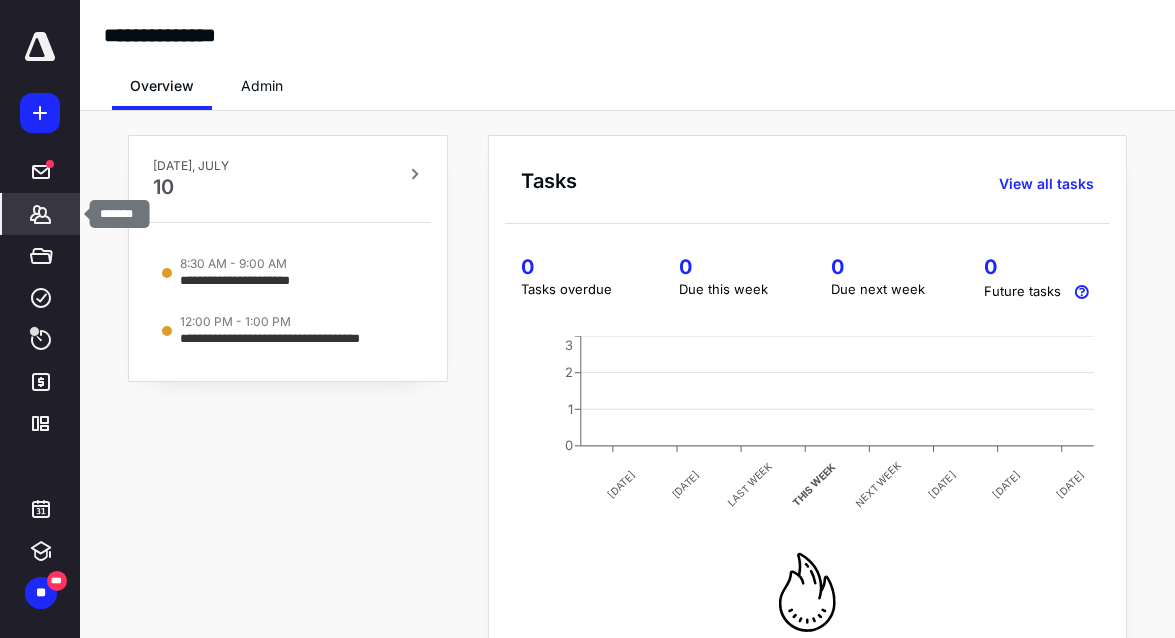 click 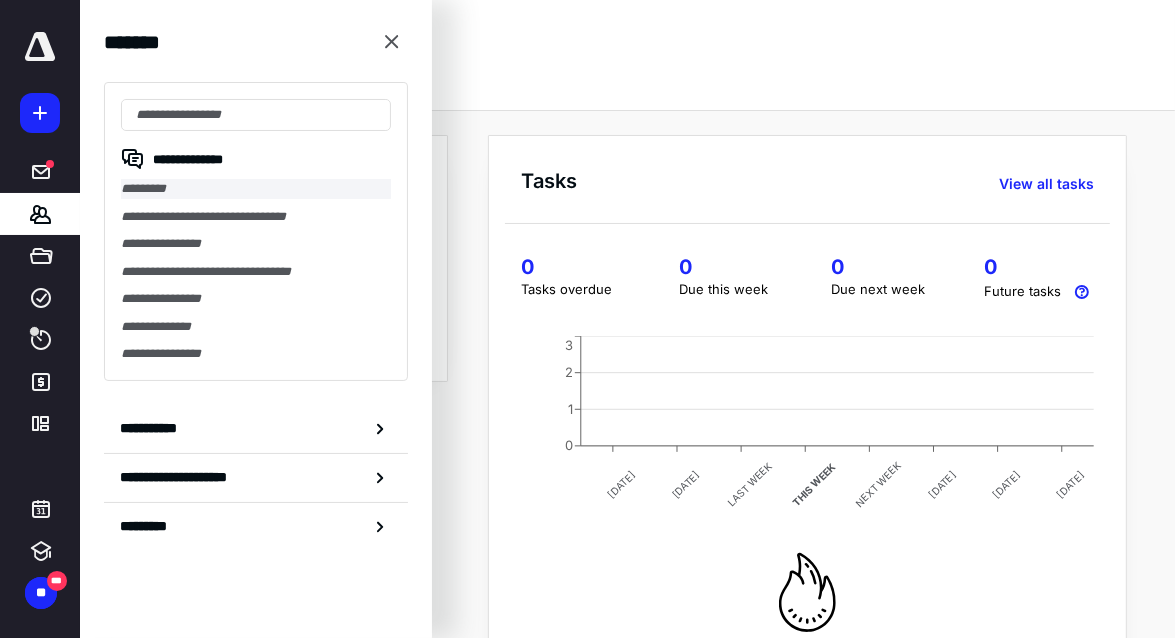 click on "*********" at bounding box center (256, 189) 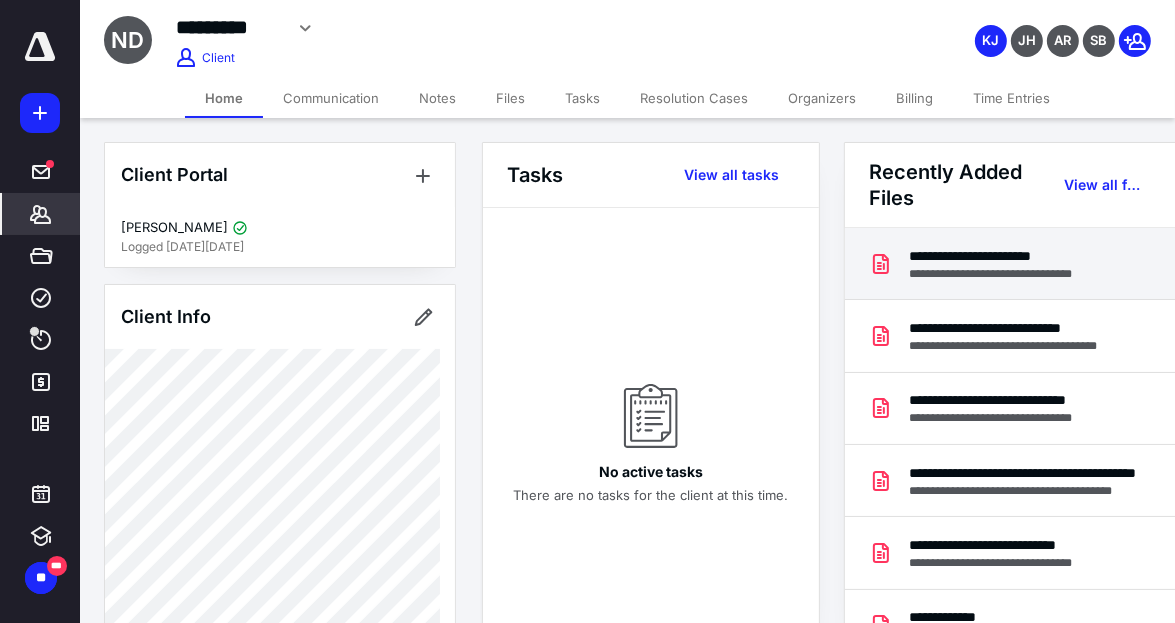 click on "**********" at bounding box center [1012, 256] 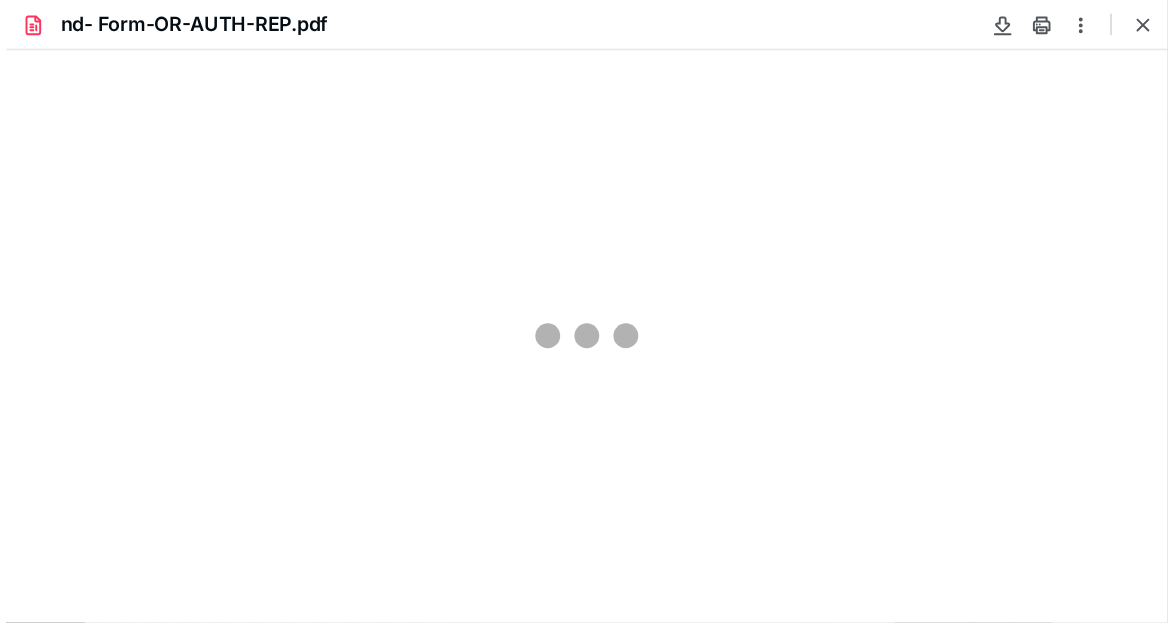 scroll, scrollTop: 0, scrollLeft: 0, axis: both 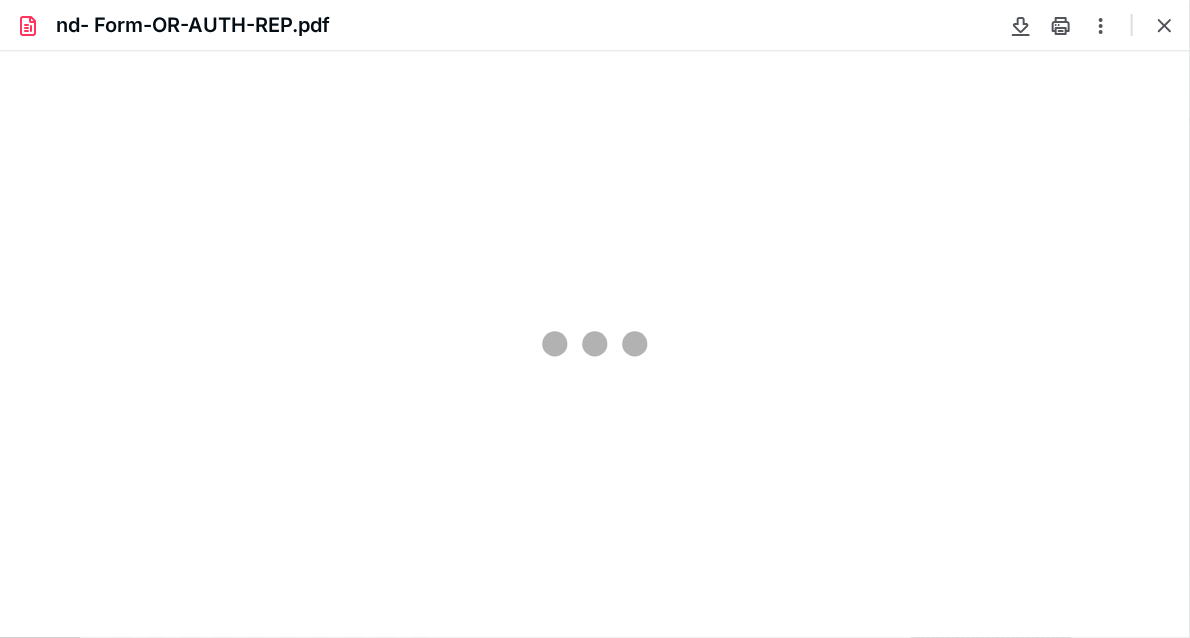 type on "66" 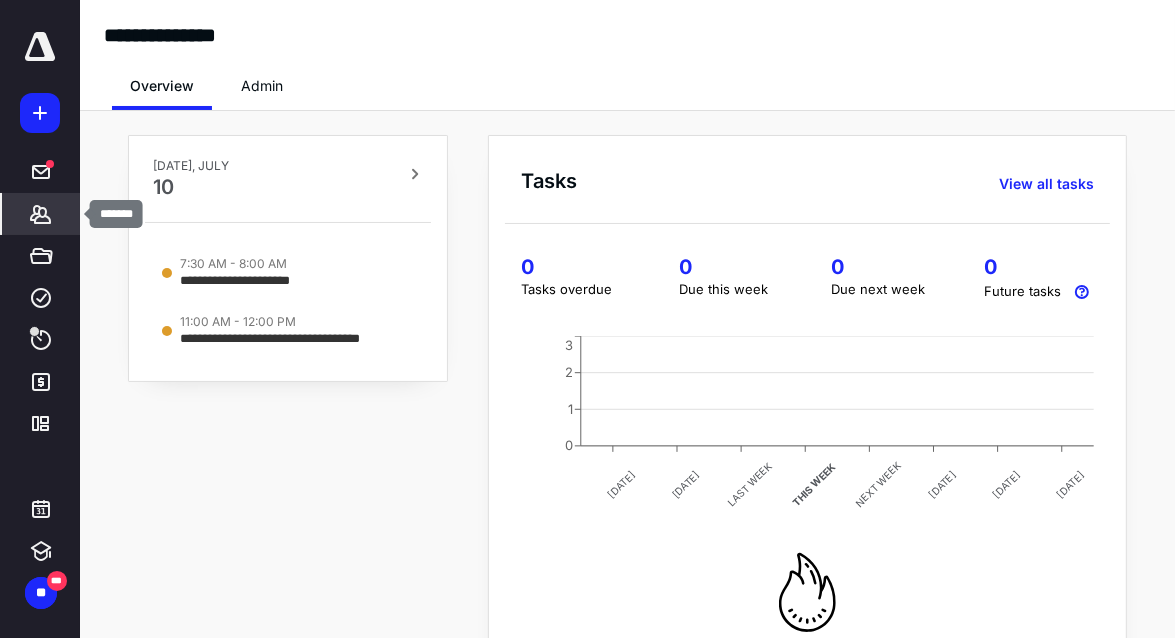 click 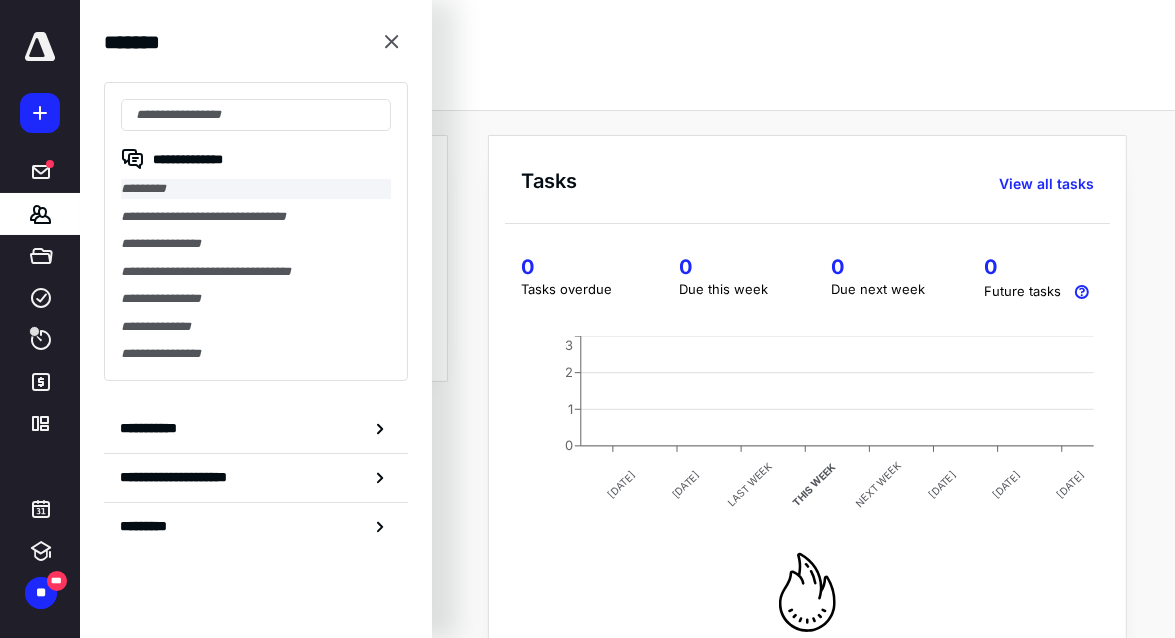 click on "*********" at bounding box center (256, 189) 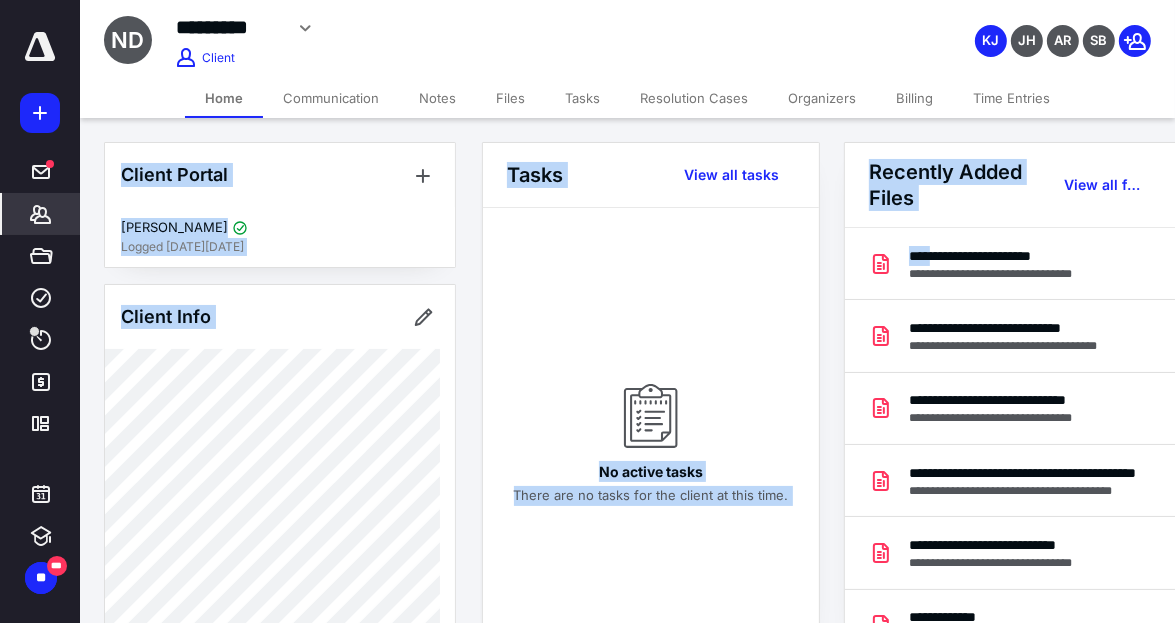 drag, startPoint x: 939, startPoint y: 257, endPoint x: -1151, endPoint y: 293, distance: 2090.31 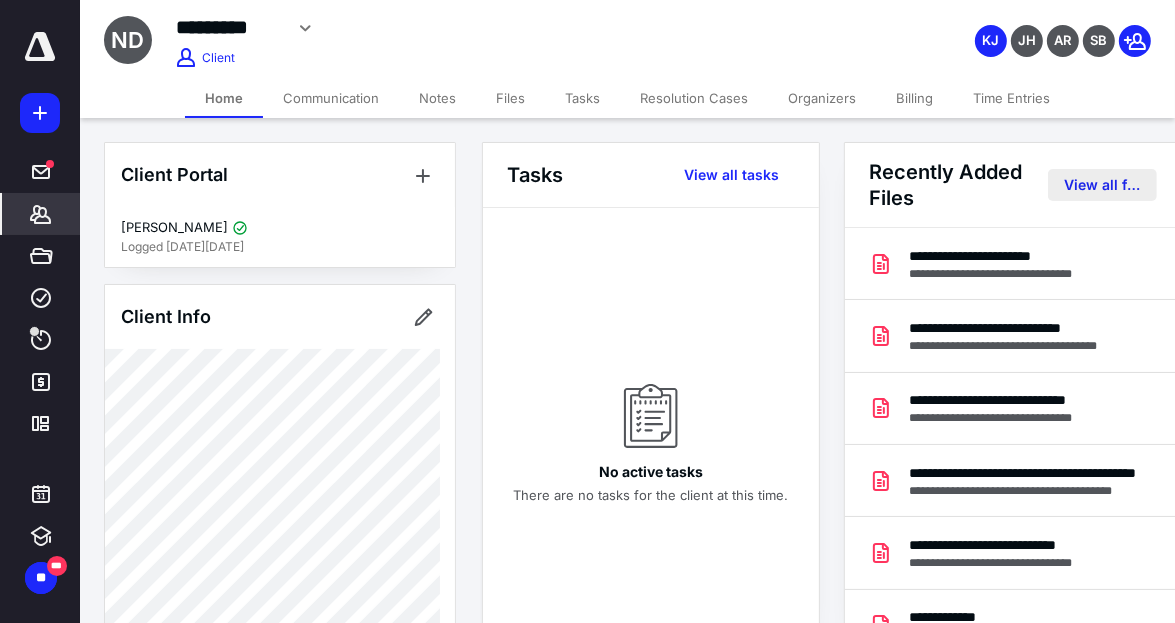 click on "View all files" at bounding box center (1102, 185) 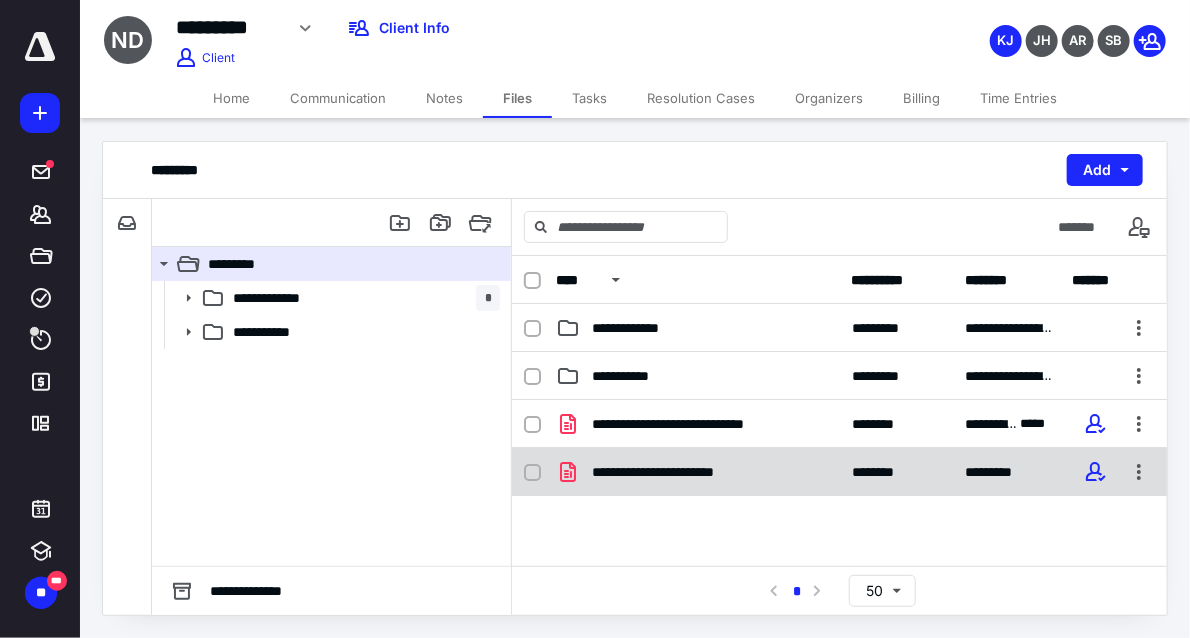 click 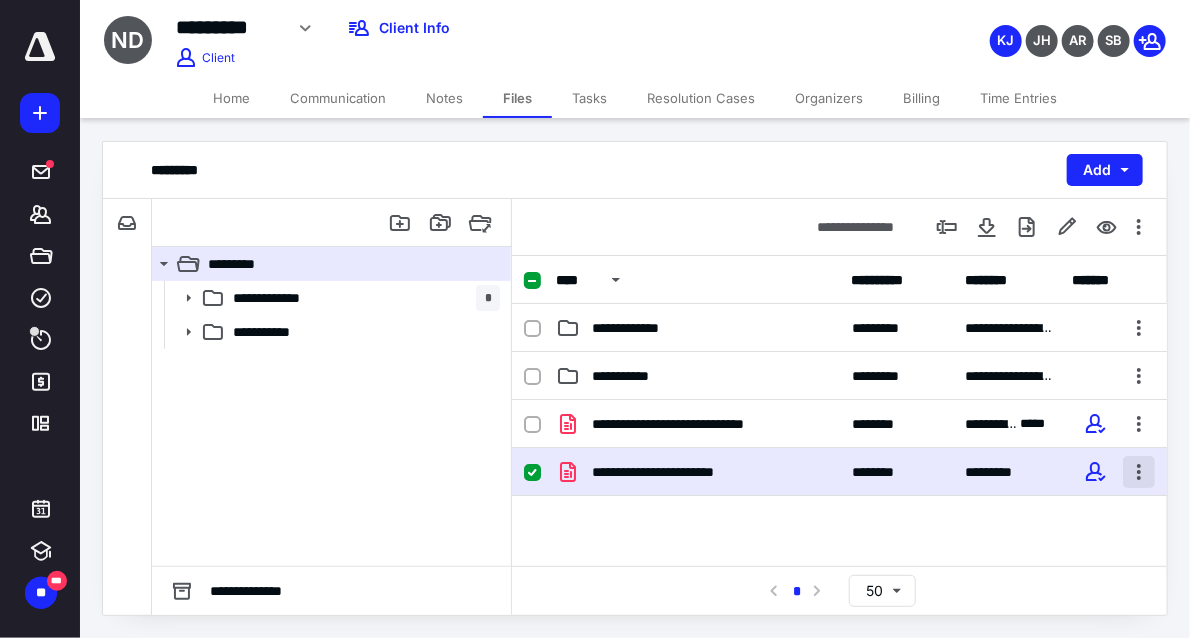 click at bounding box center [1139, 472] 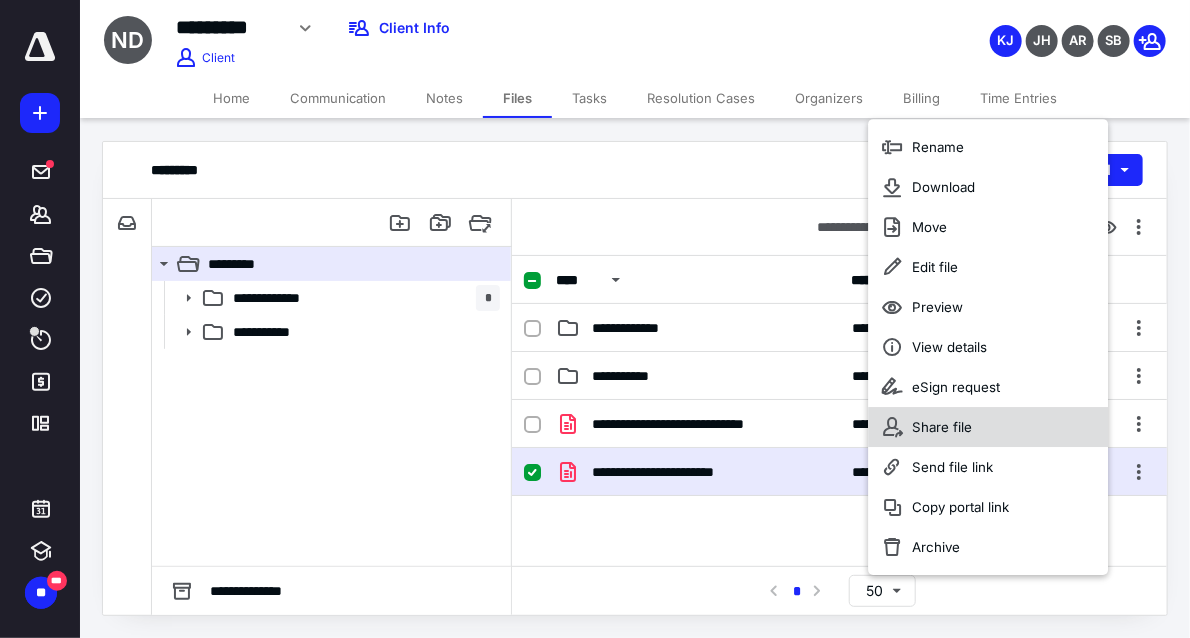 click on "Share file" at bounding box center [943, 427] 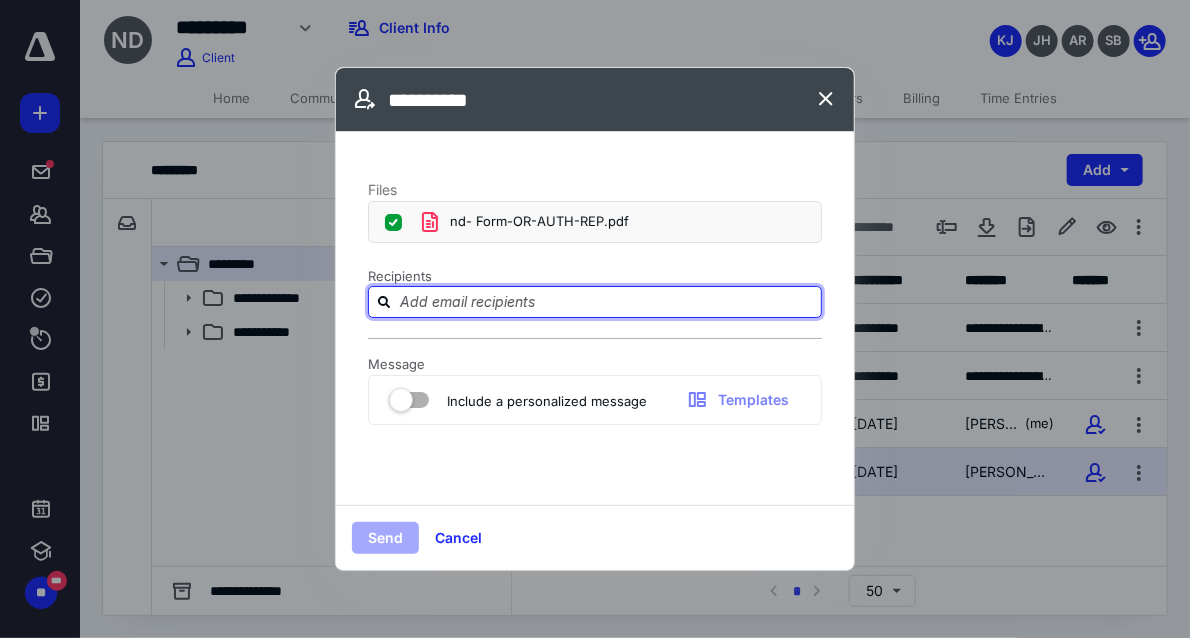 click at bounding box center (607, 301) 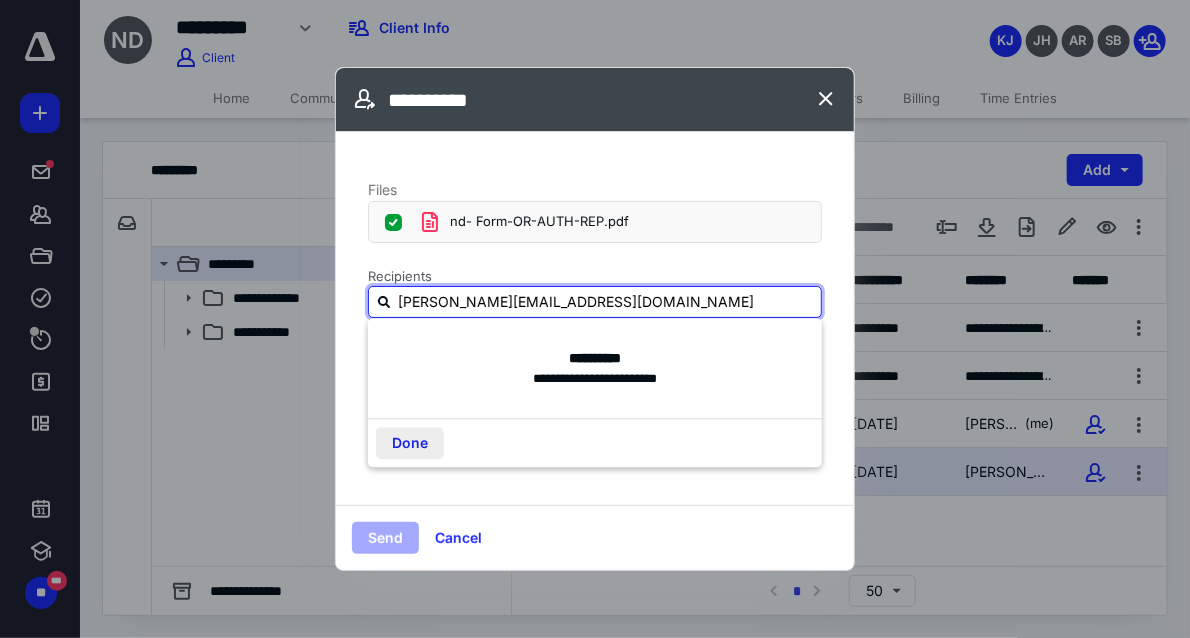 type on "[PERSON_NAME][EMAIL_ADDRESS][DOMAIN_NAME]" 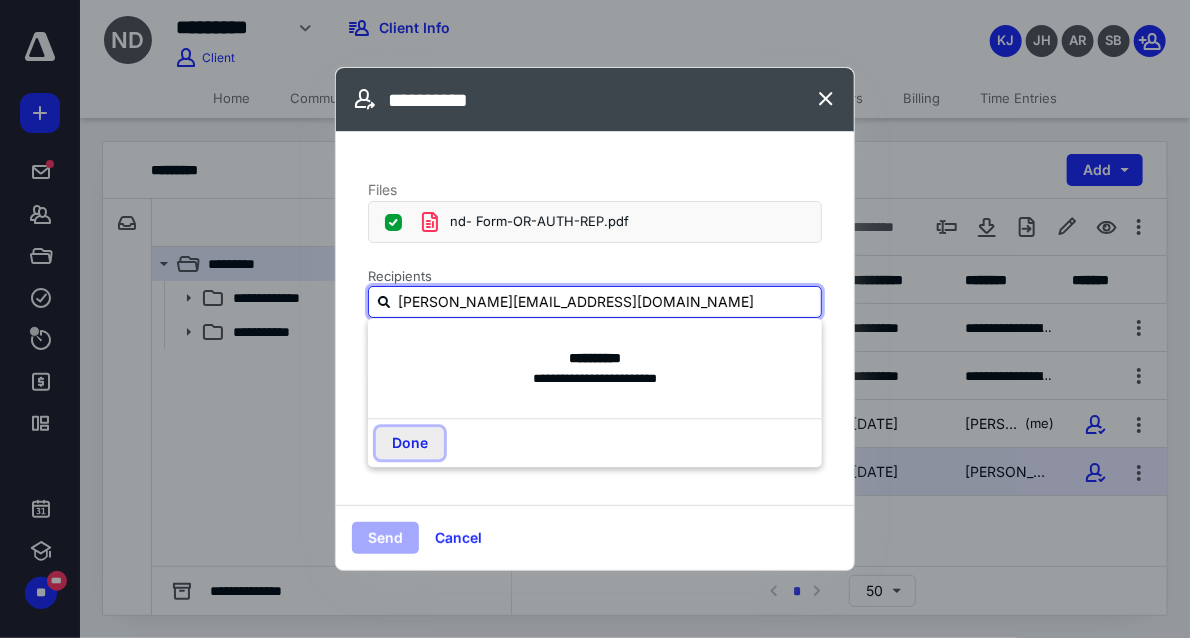 click on "Done" at bounding box center (410, 443) 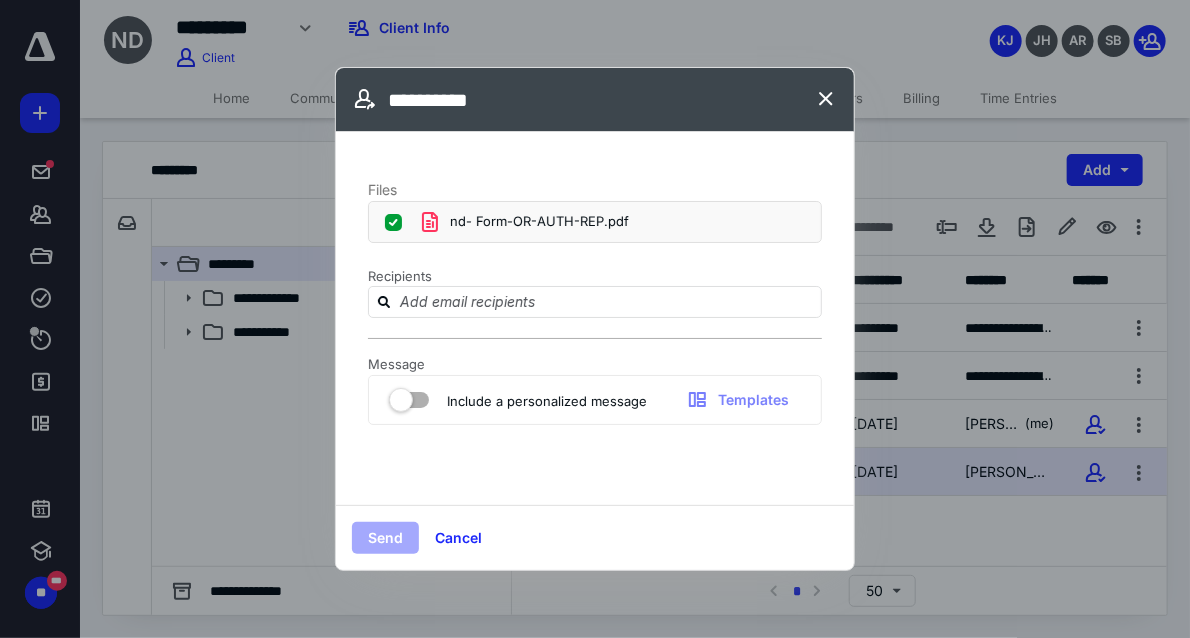 click on "Send" at bounding box center (385, 538) 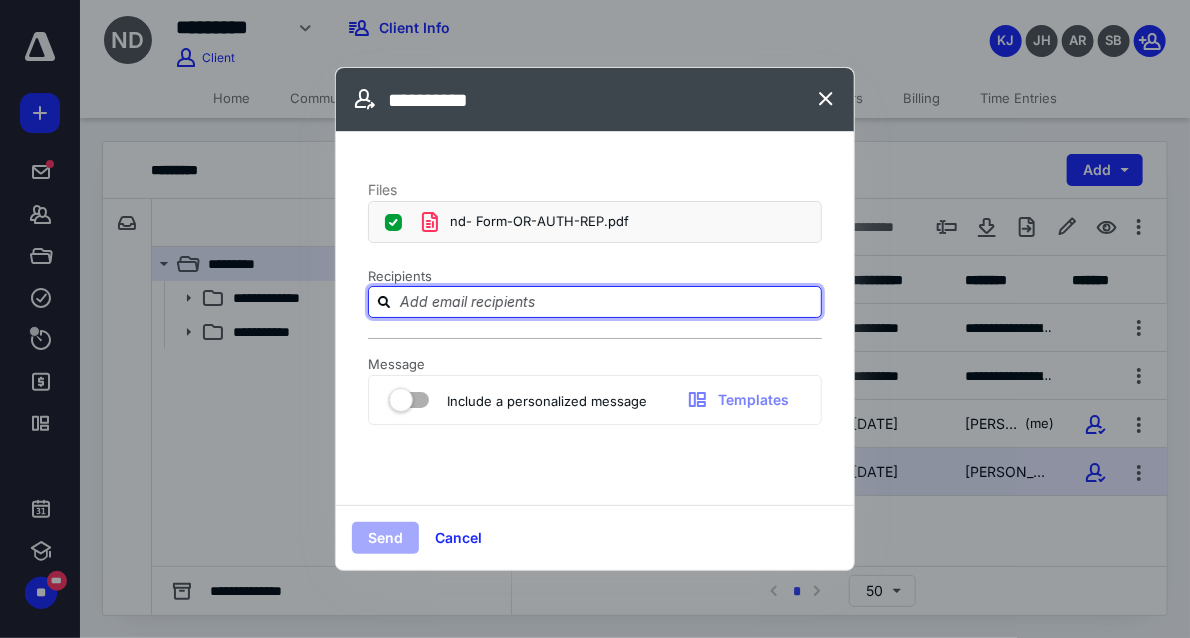 click at bounding box center (607, 301) 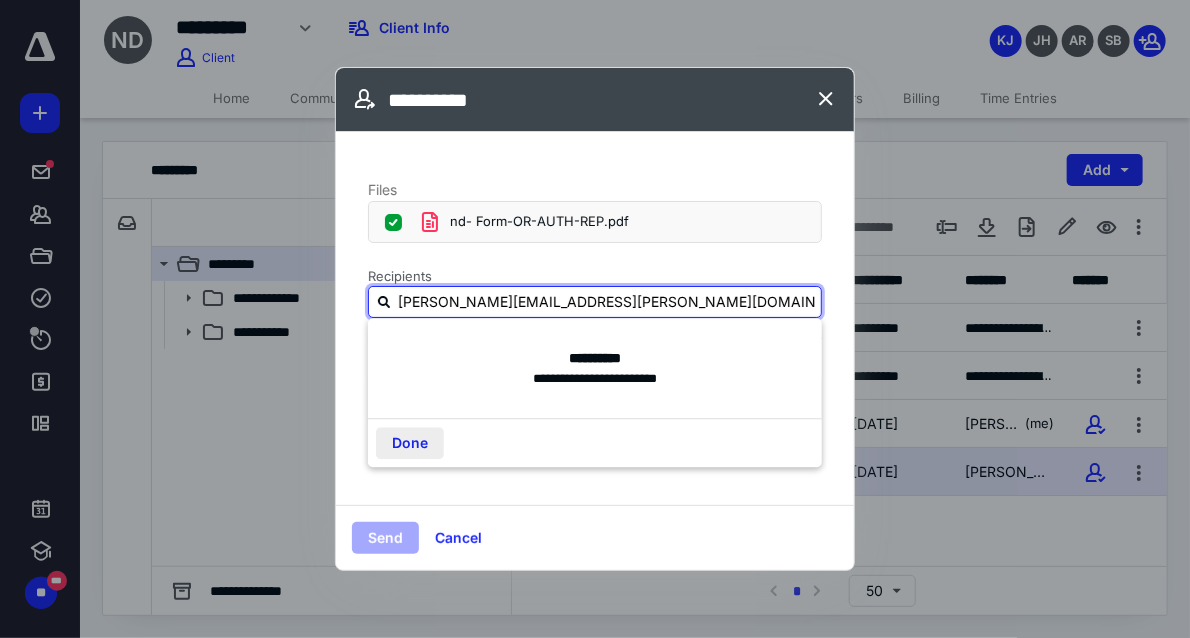 type on "[PERSON_NAME][EMAIL_ADDRESS][PERSON_NAME][DOMAIN_NAME]" 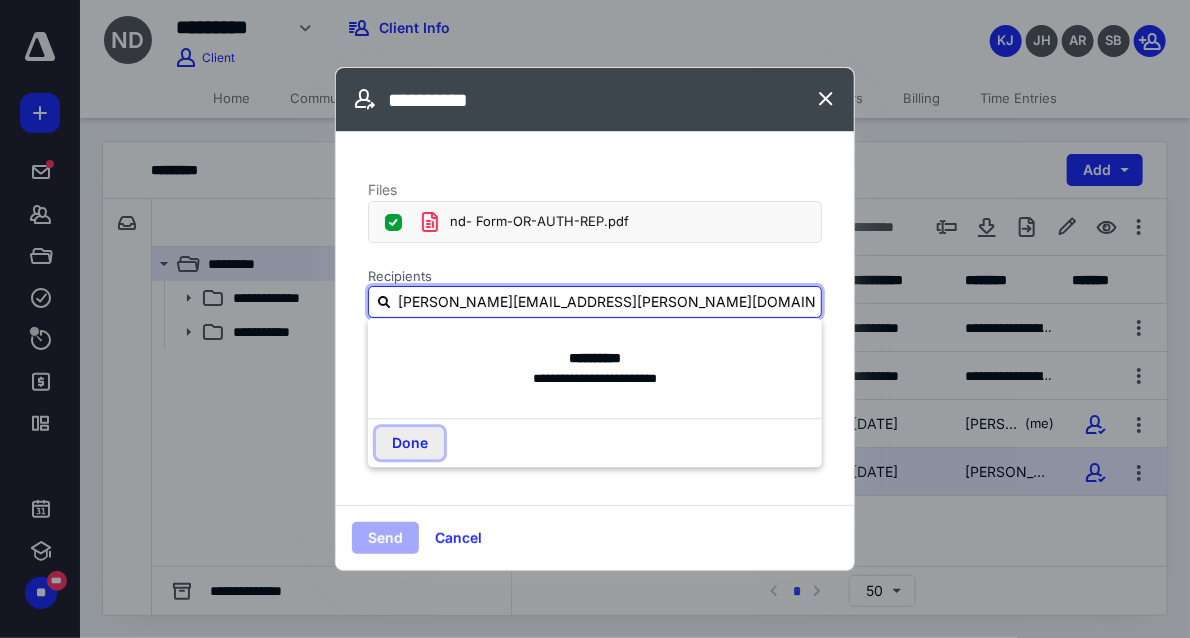 click on "Done" at bounding box center (410, 443) 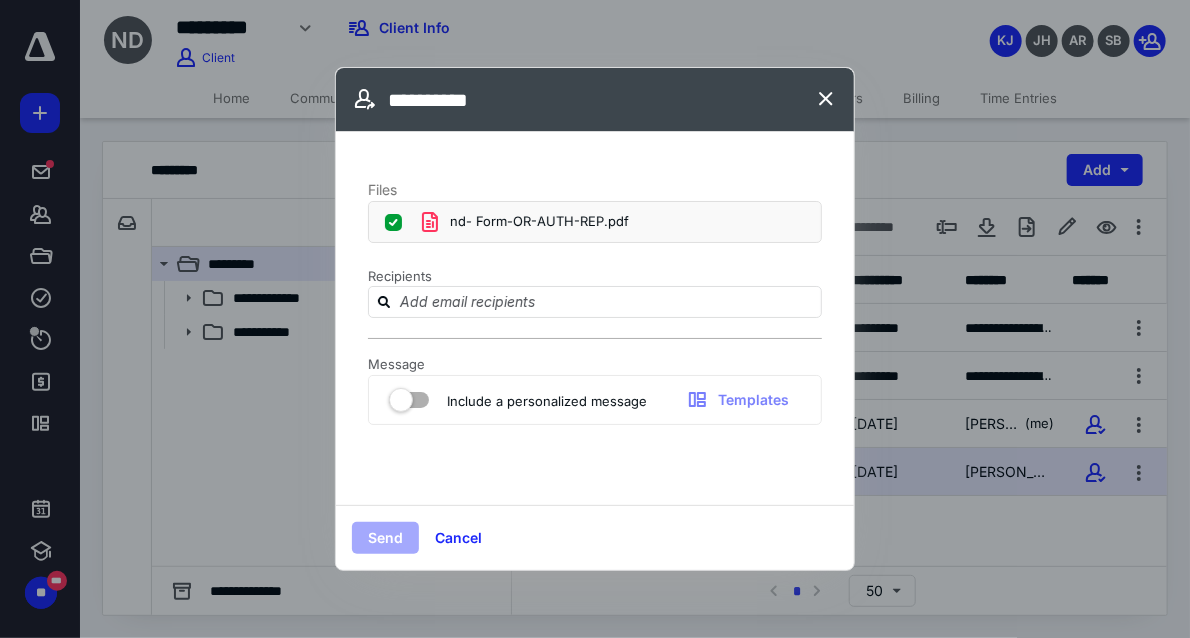 click on "Send" at bounding box center (385, 538) 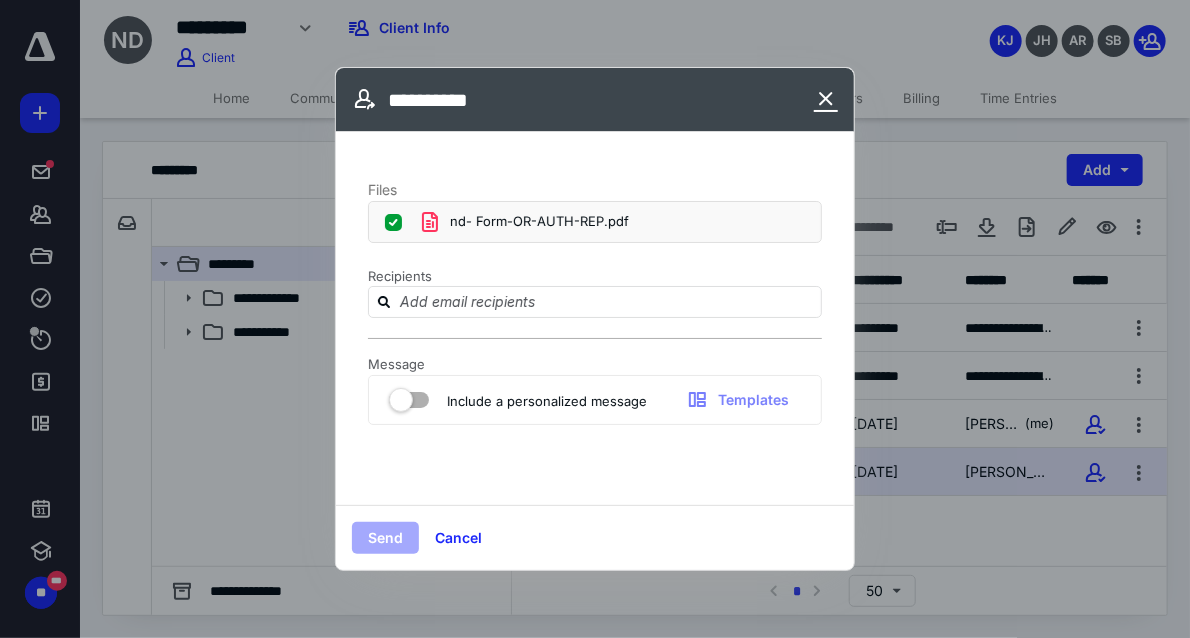 click at bounding box center [826, 100] 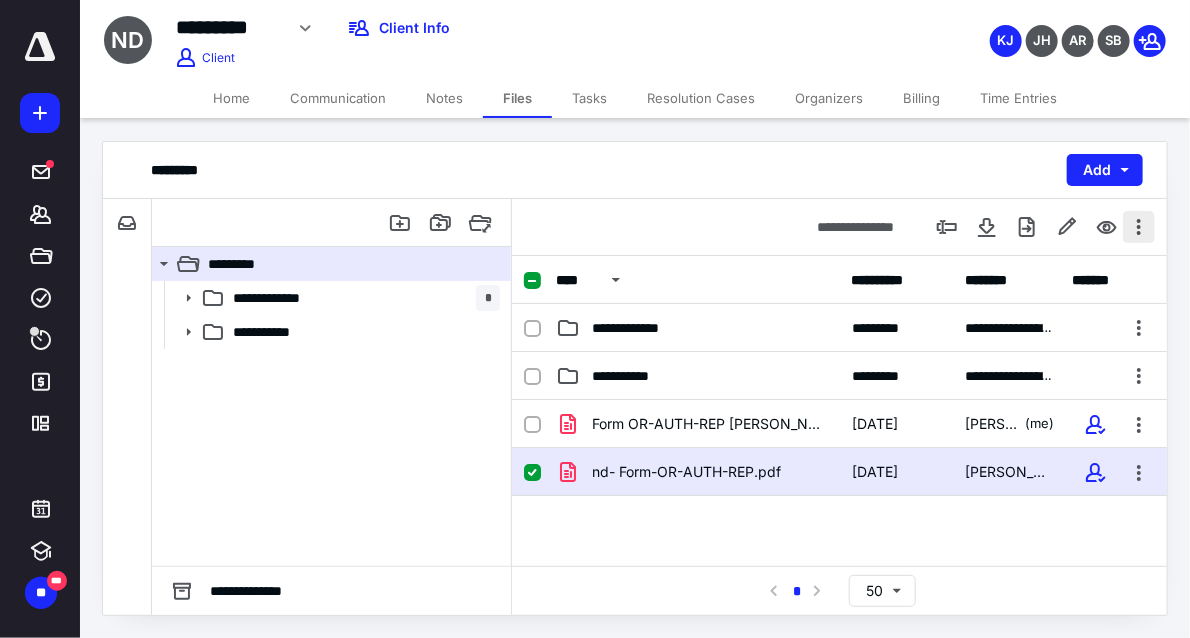 click at bounding box center [1139, 227] 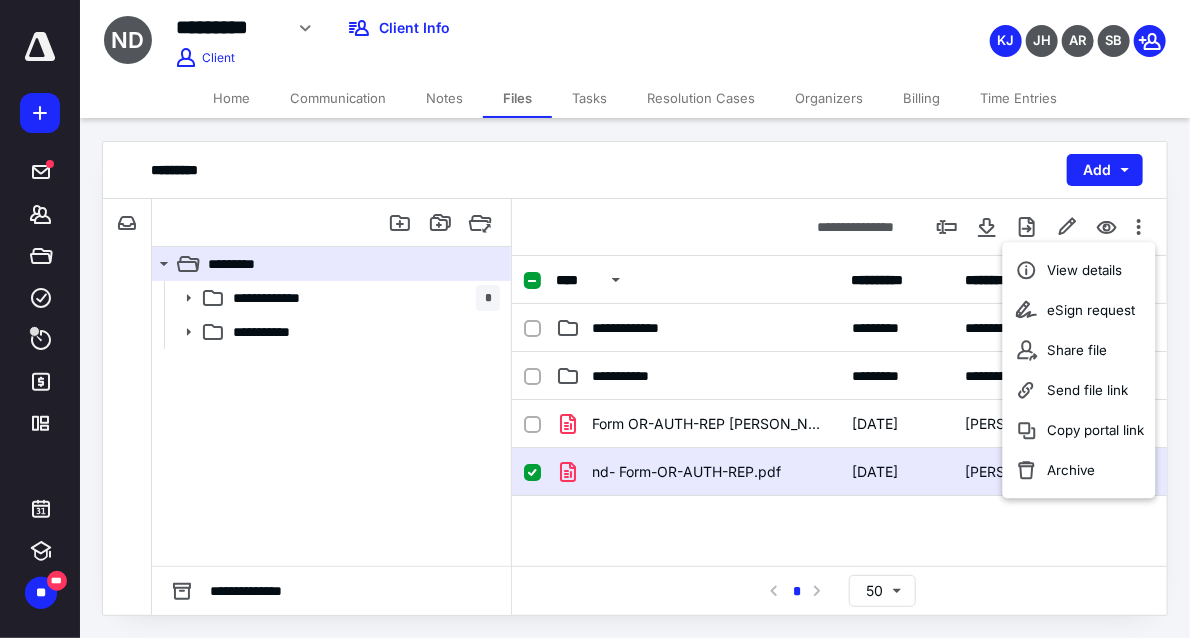 click on "*********   Add" at bounding box center [635, 170] 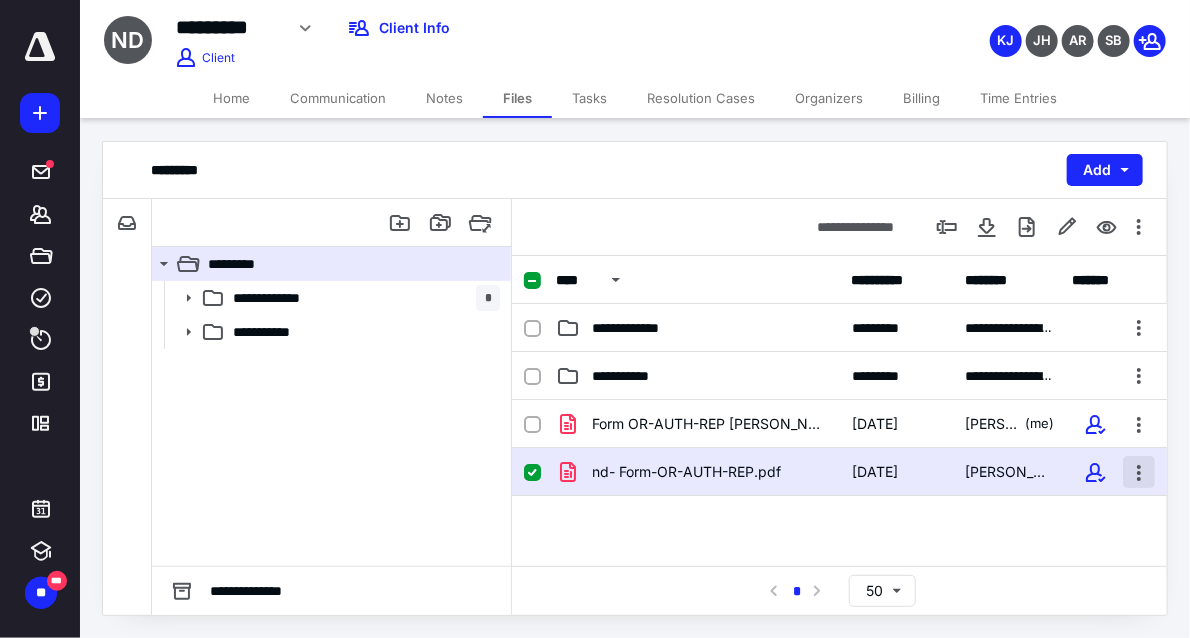click at bounding box center [1139, 472] 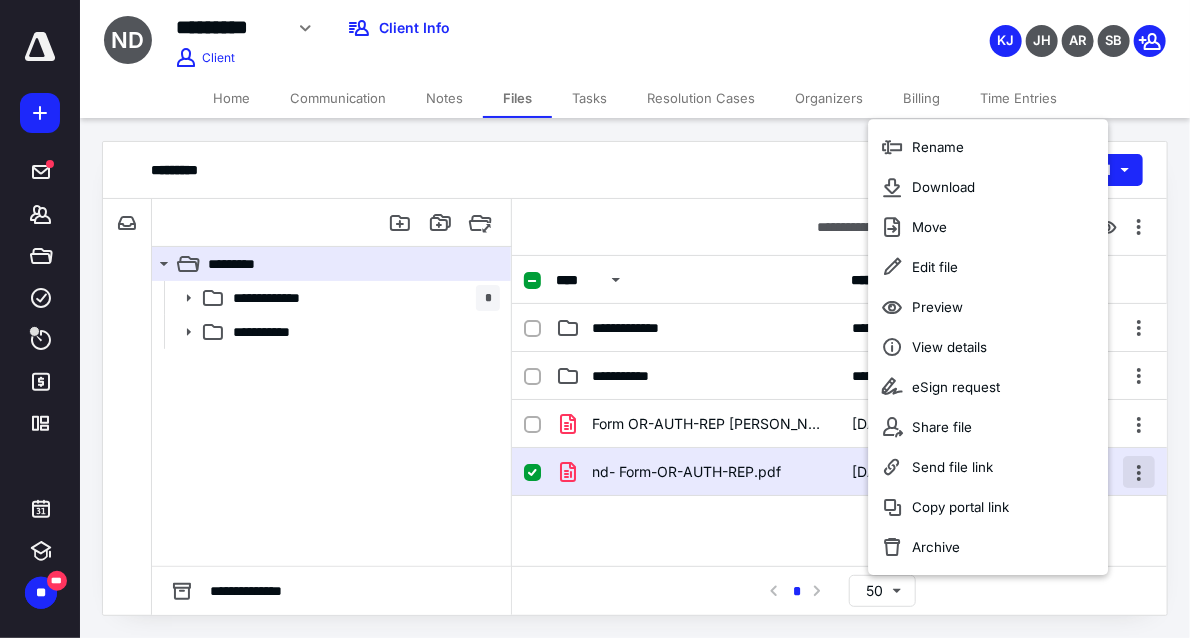 click at bounding box center (1139, 472) 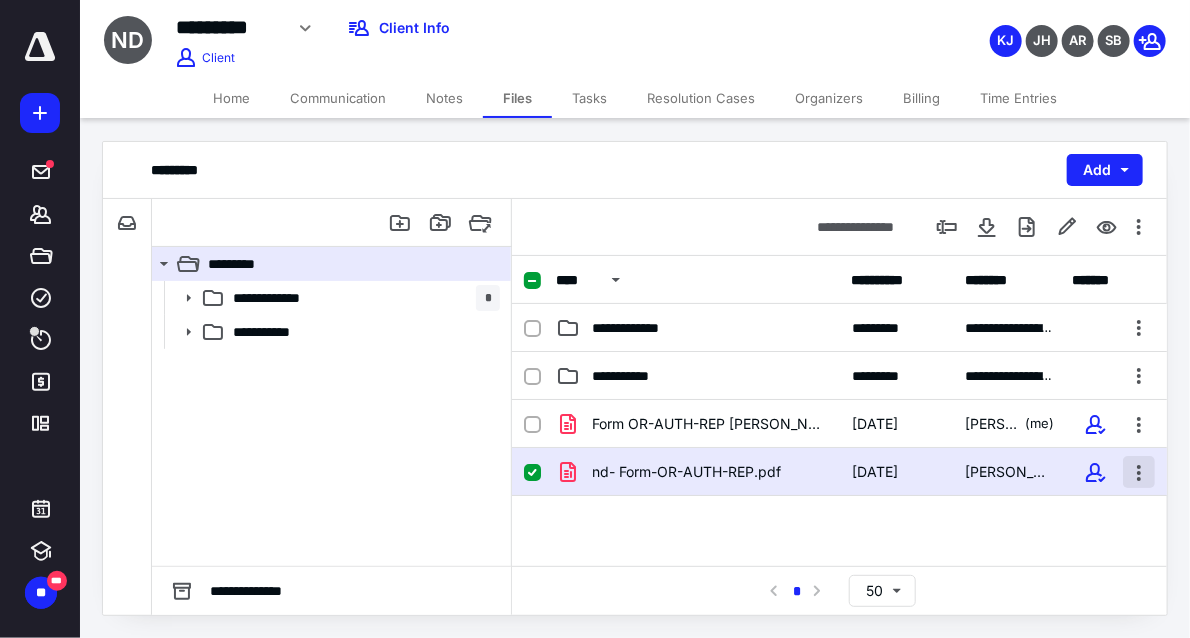 click at bounding box center [1139, 472] 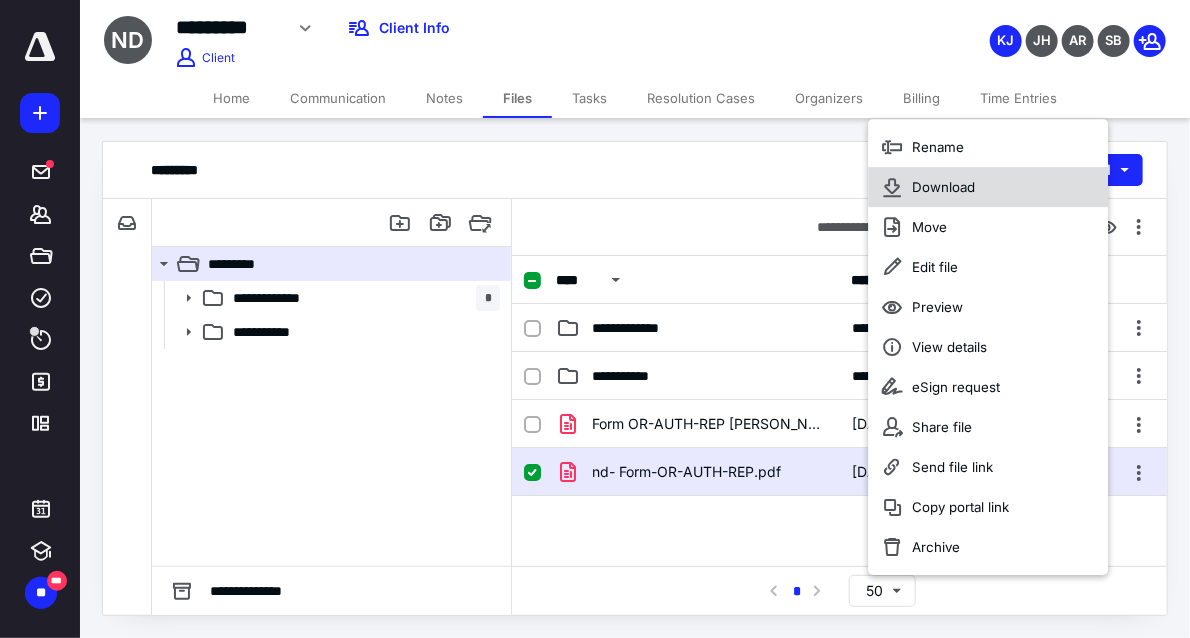 click on "Download" at bounding box center [944, 187] 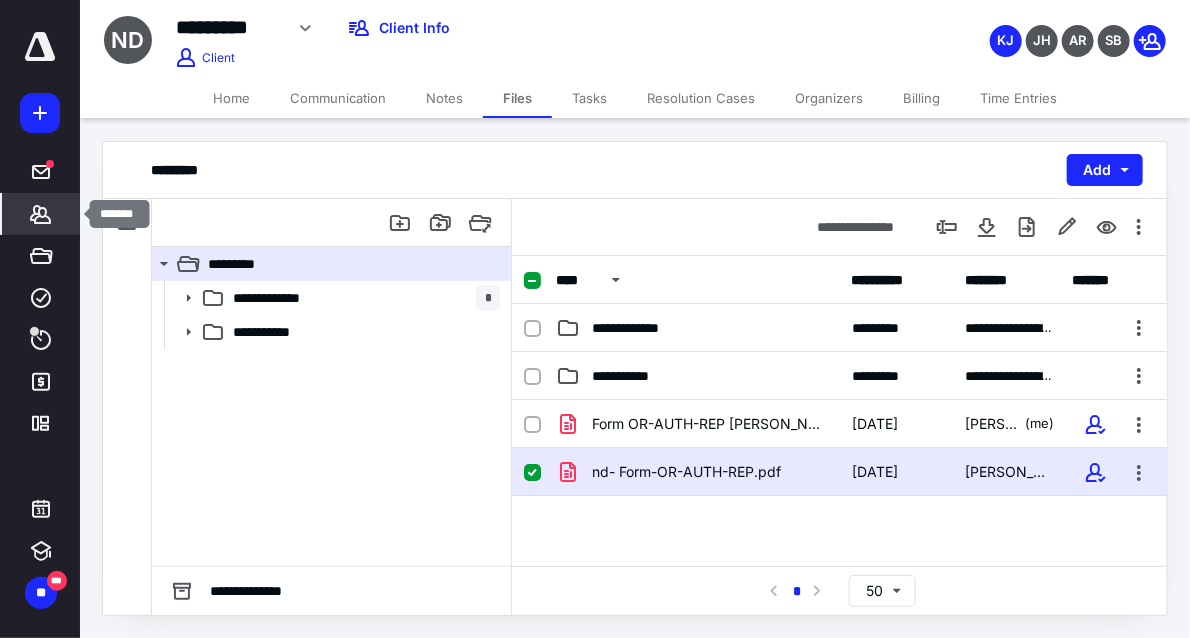 click 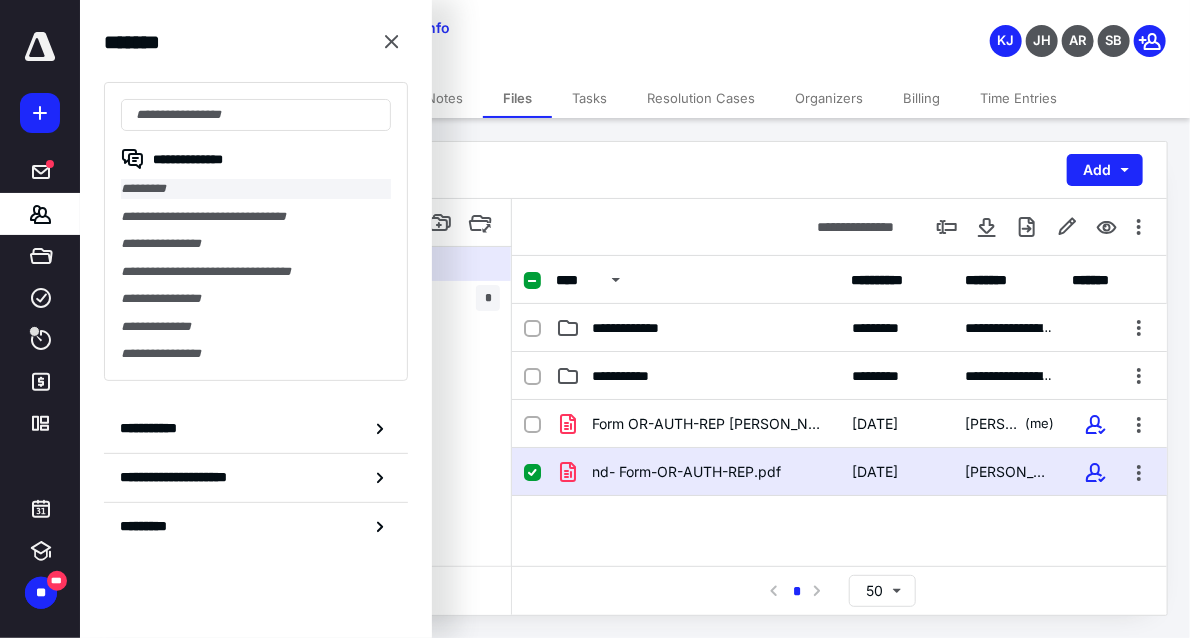 click on "*********" at bounding box center (256, 189) 